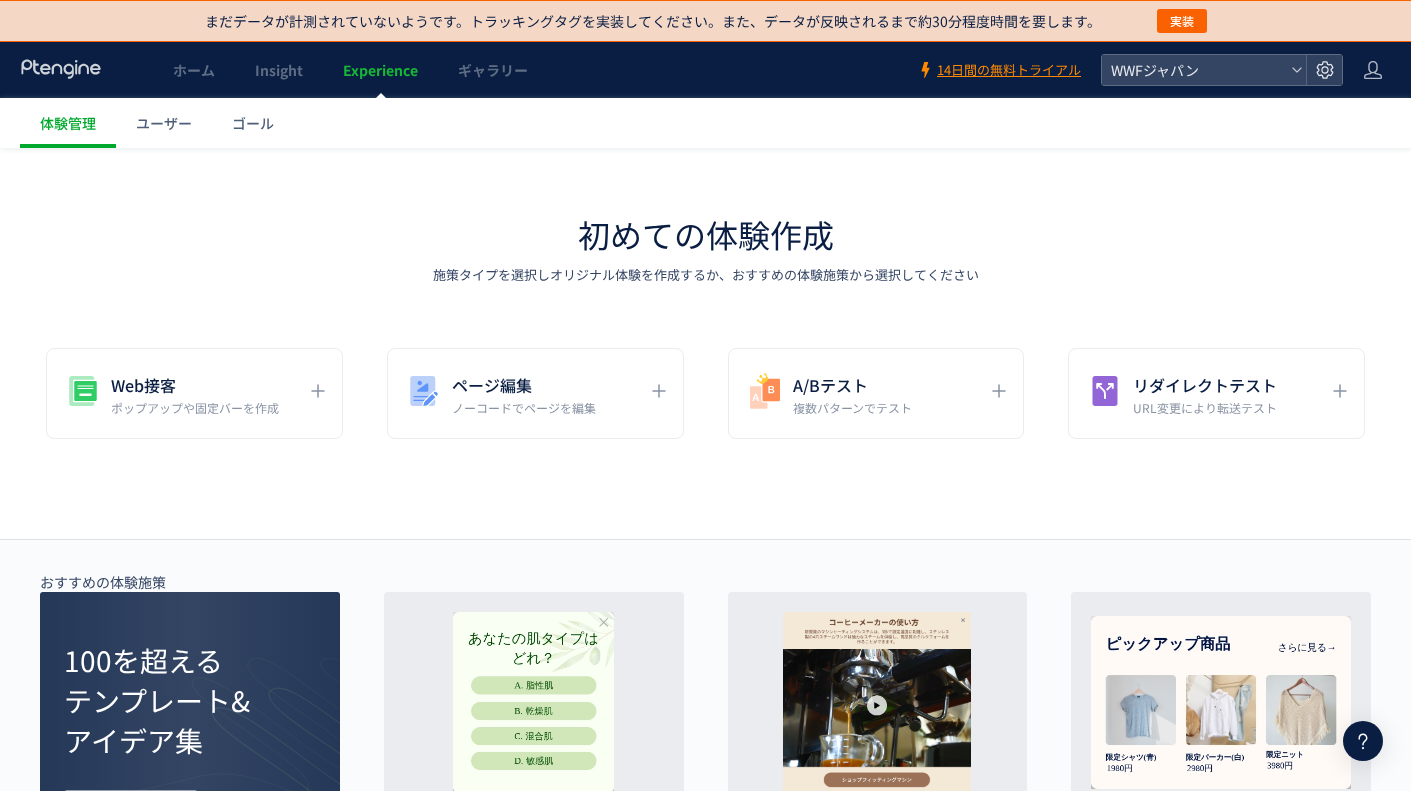 scroll, scrollTop: 0, scrollLeft: 0, axis: both 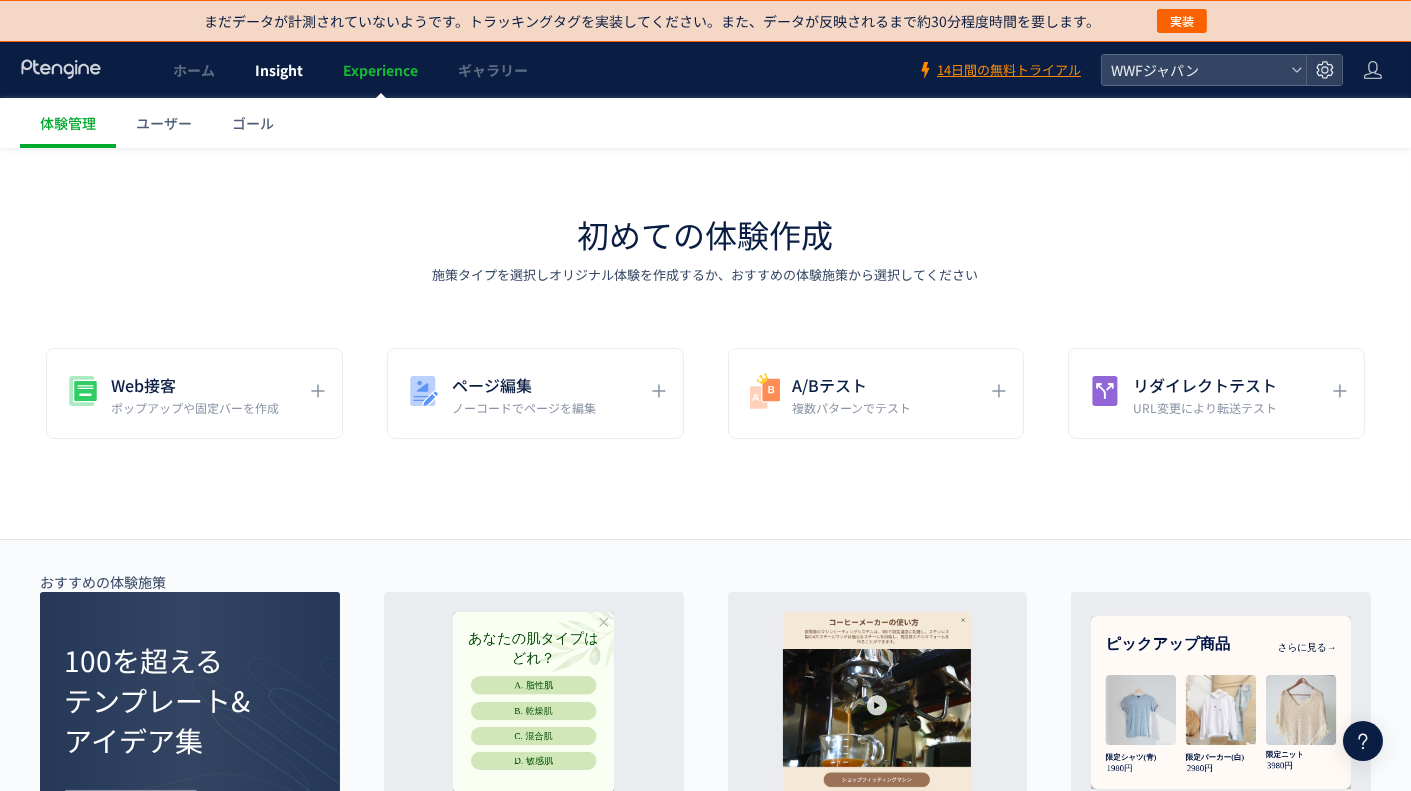 click on "Insight" at bounding box center (279, 70) 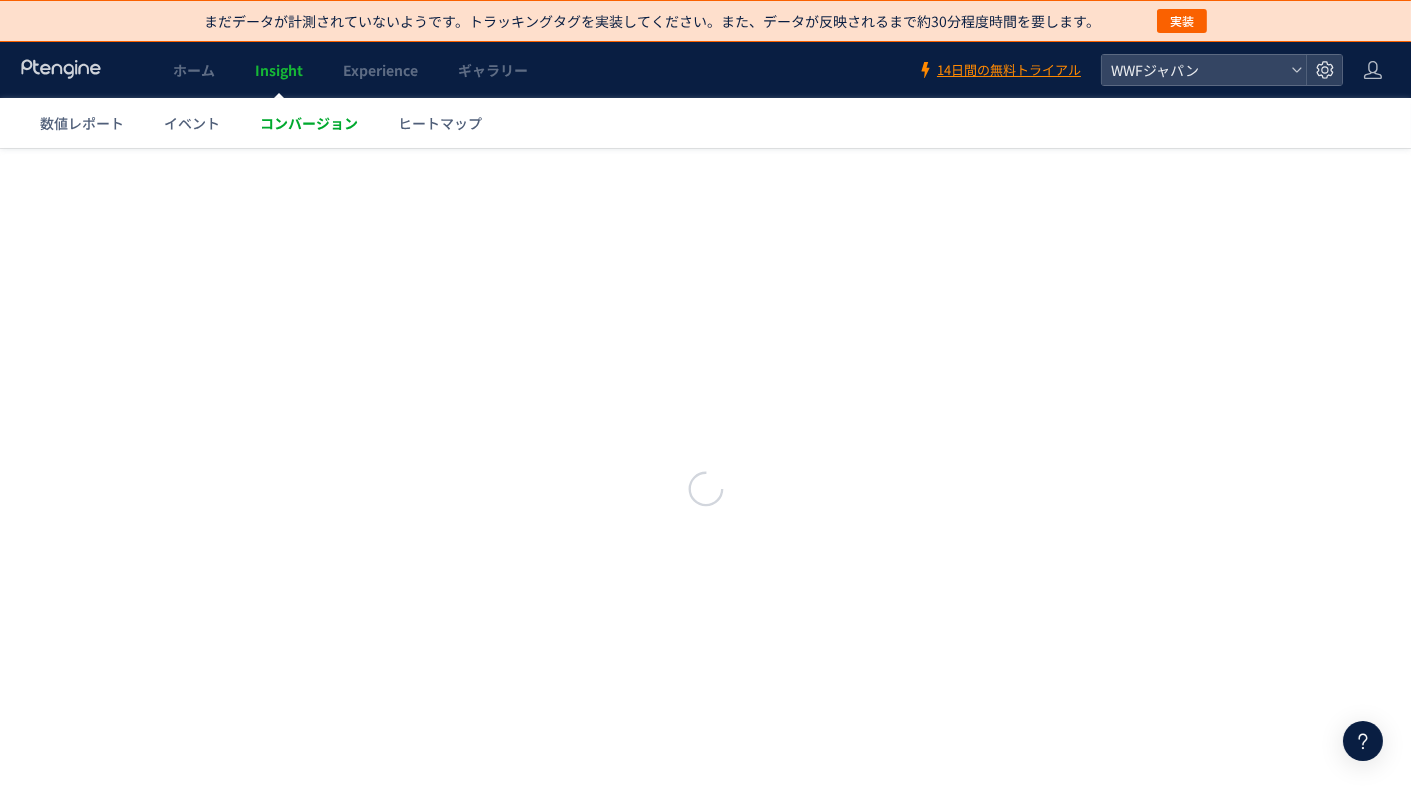 scroll, scrollTop: 0, scrollLeft: 0, axis: both 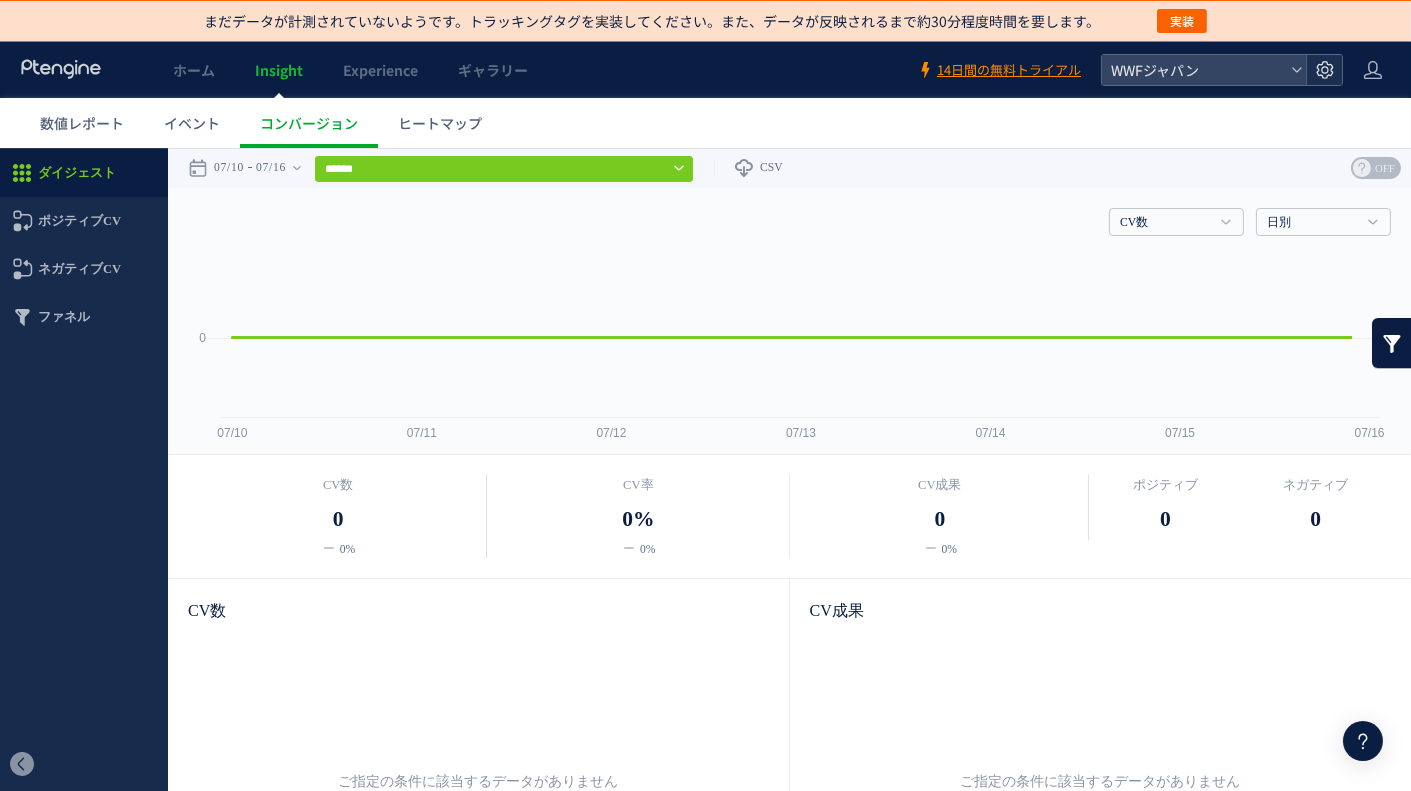 click 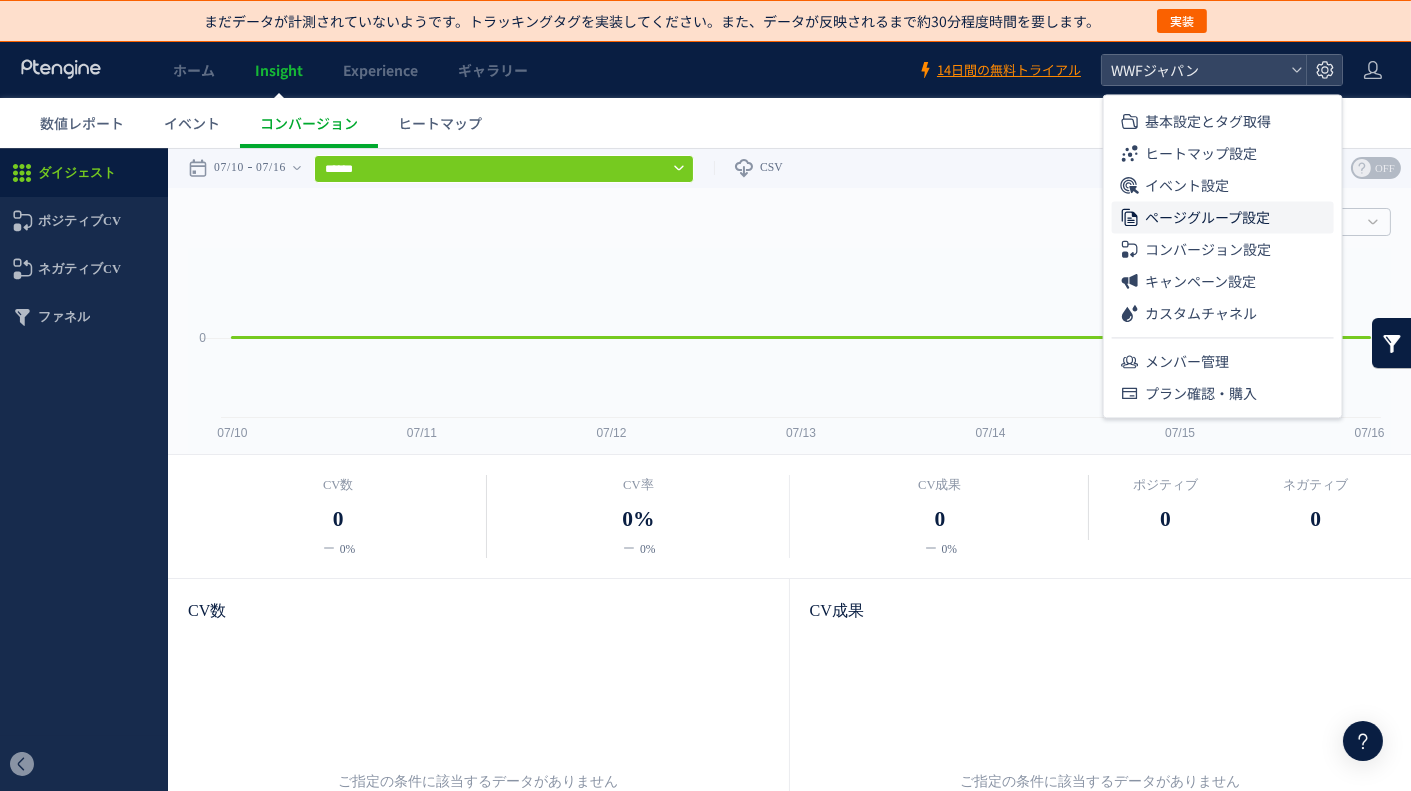 click on "ページグループ設定" at bounding box center (1207, 217) 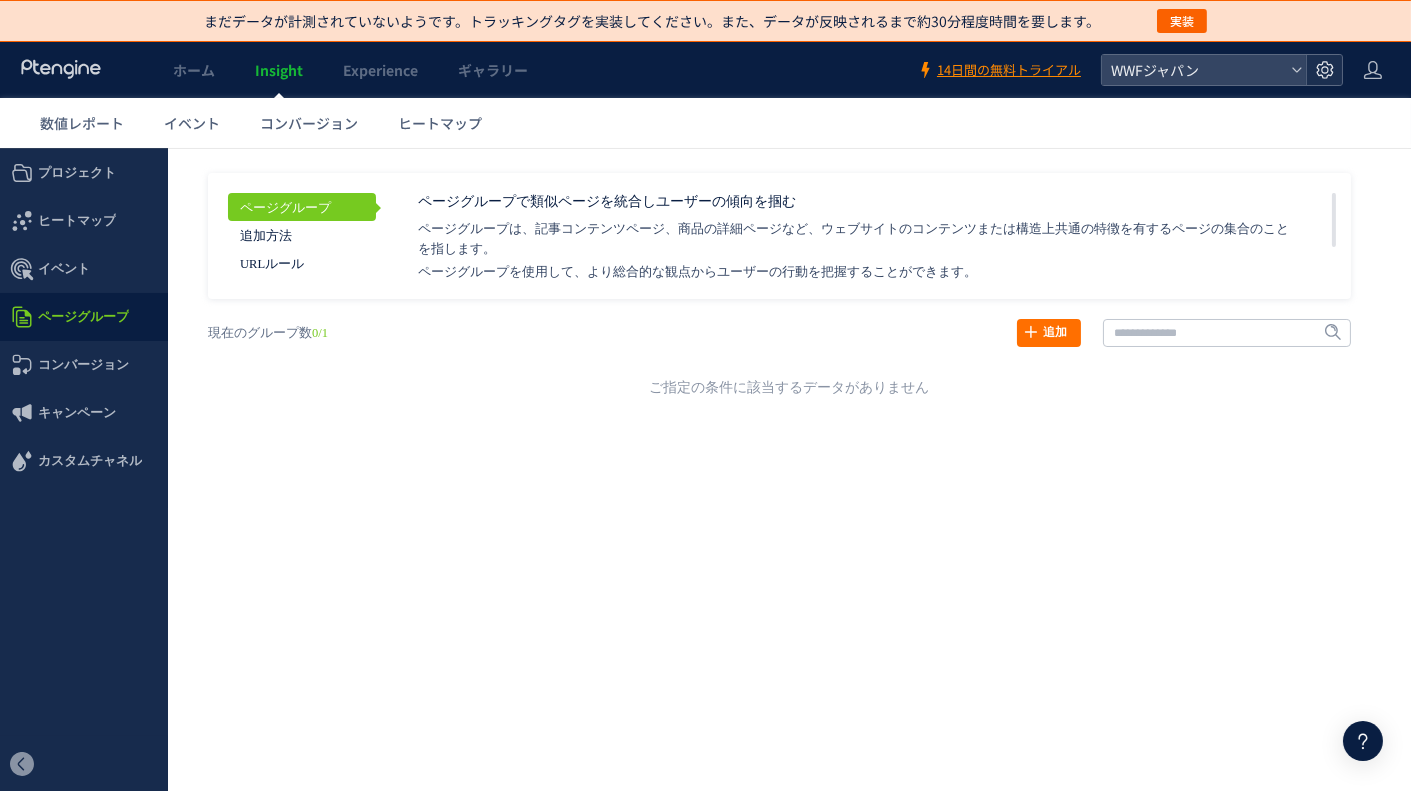 click 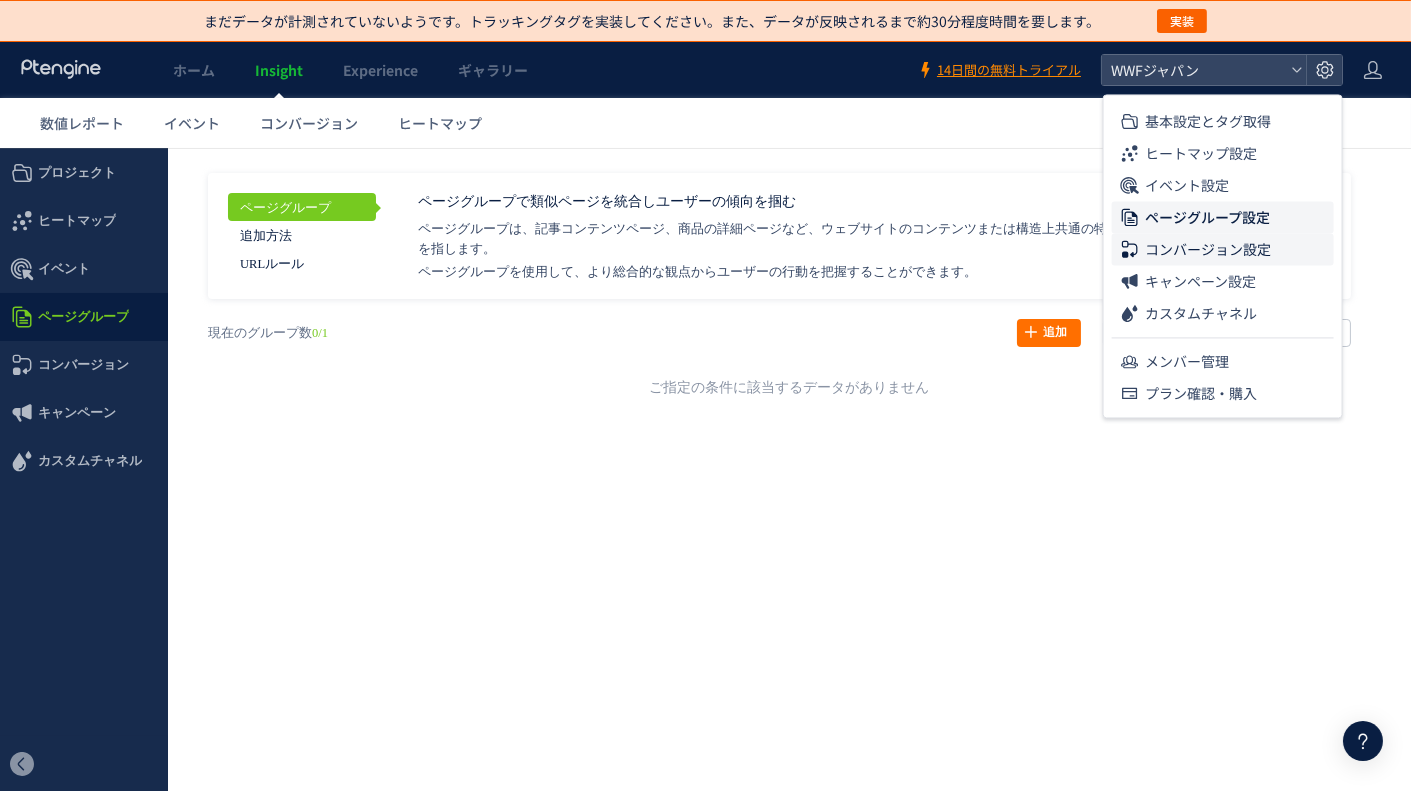 click on "コンバージョン設定" 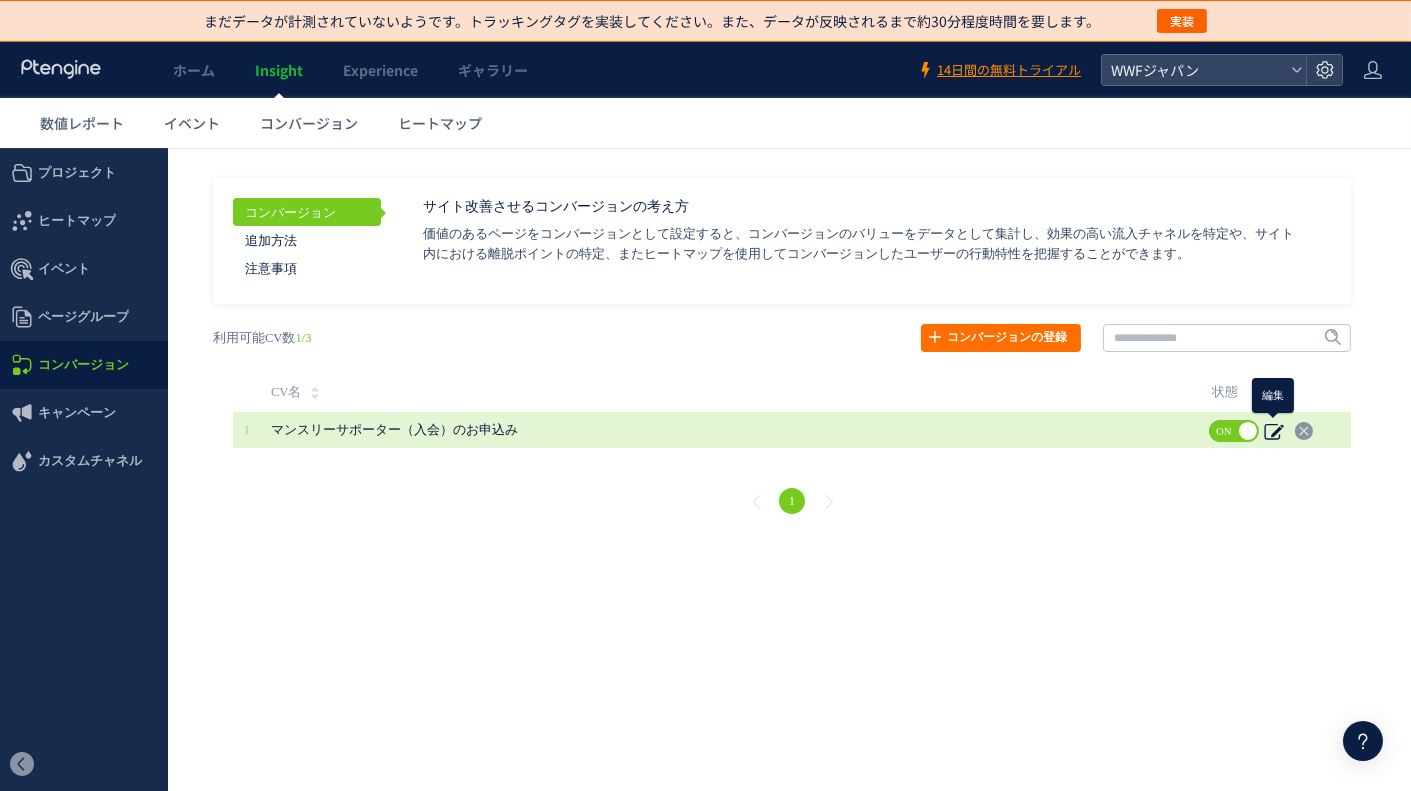 click 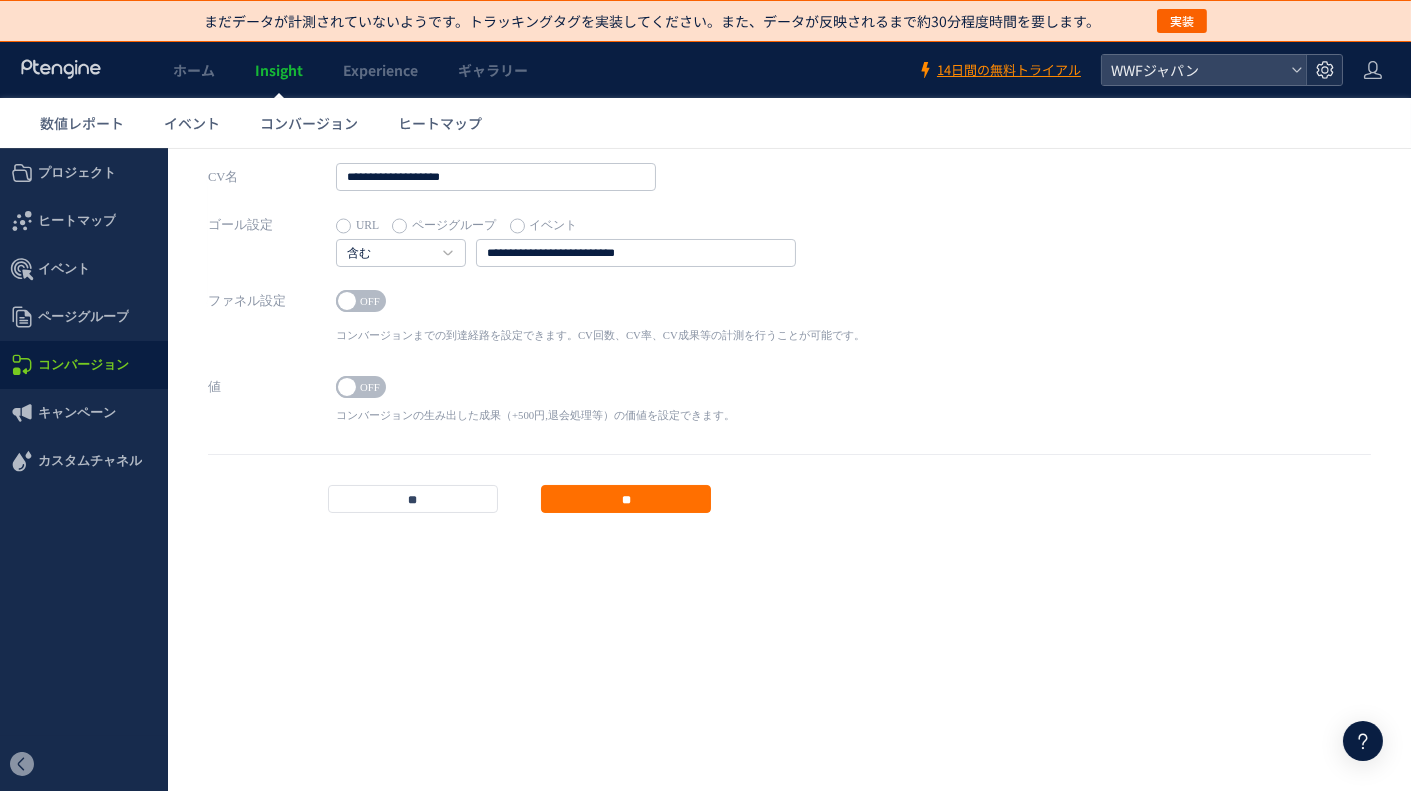 click 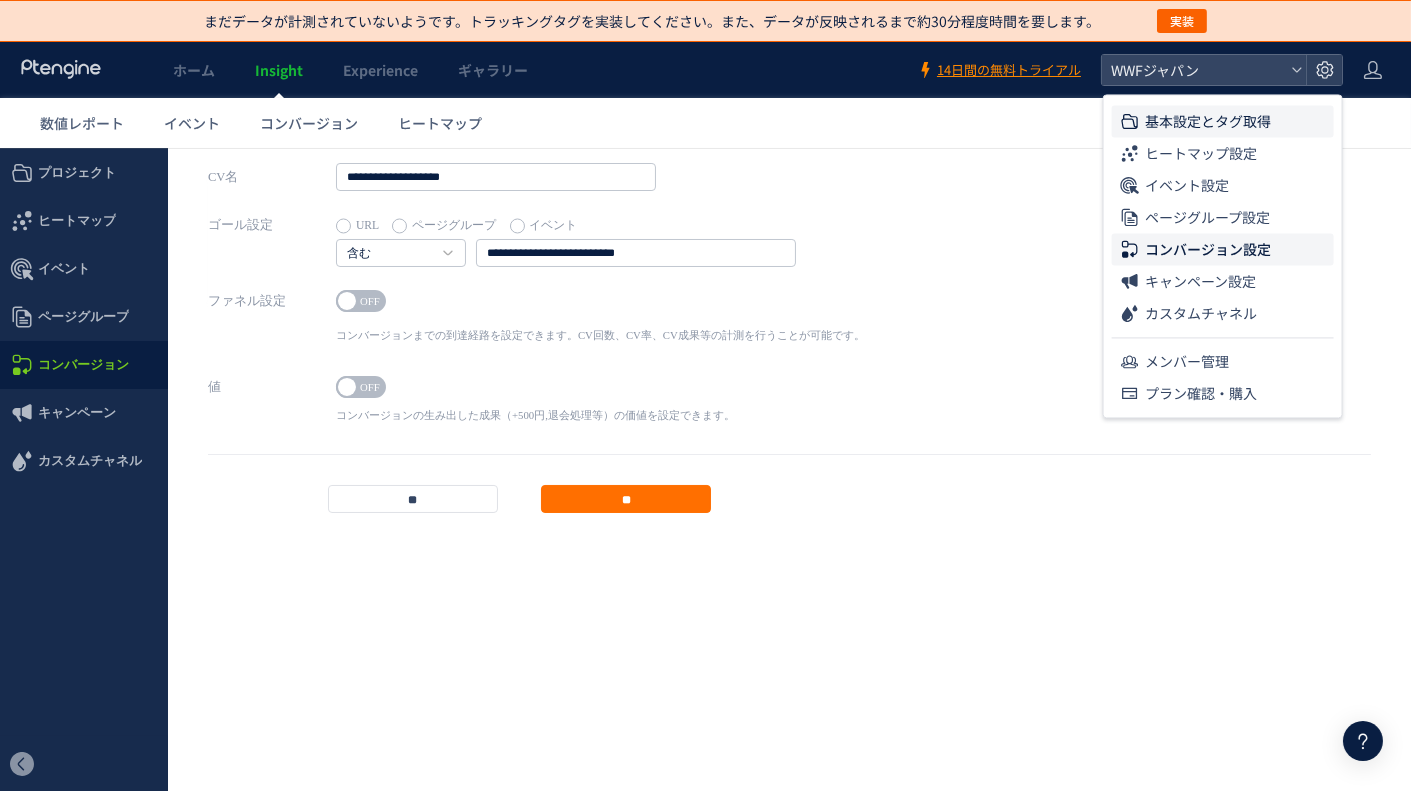 click on "基本設定とタグ取得" 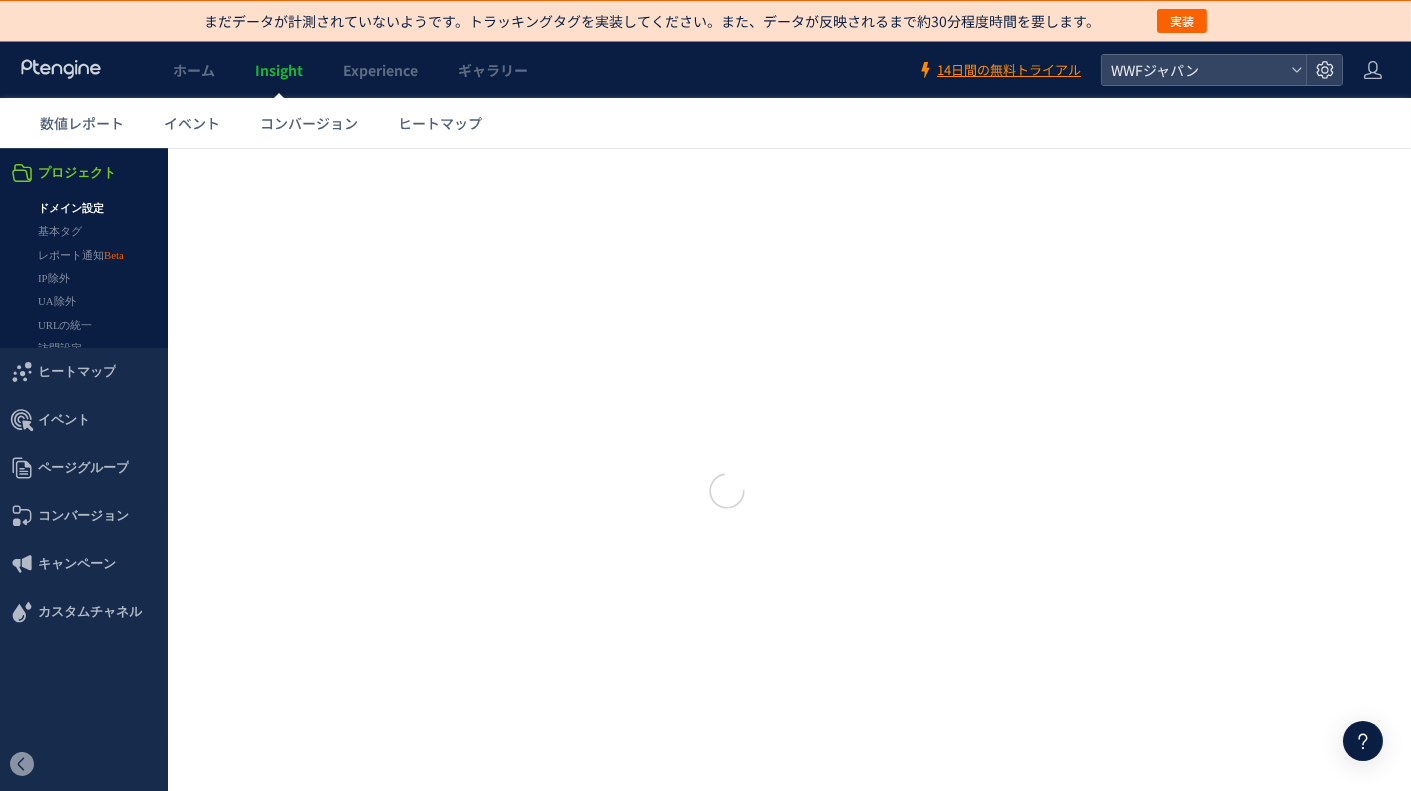 type on "*******" 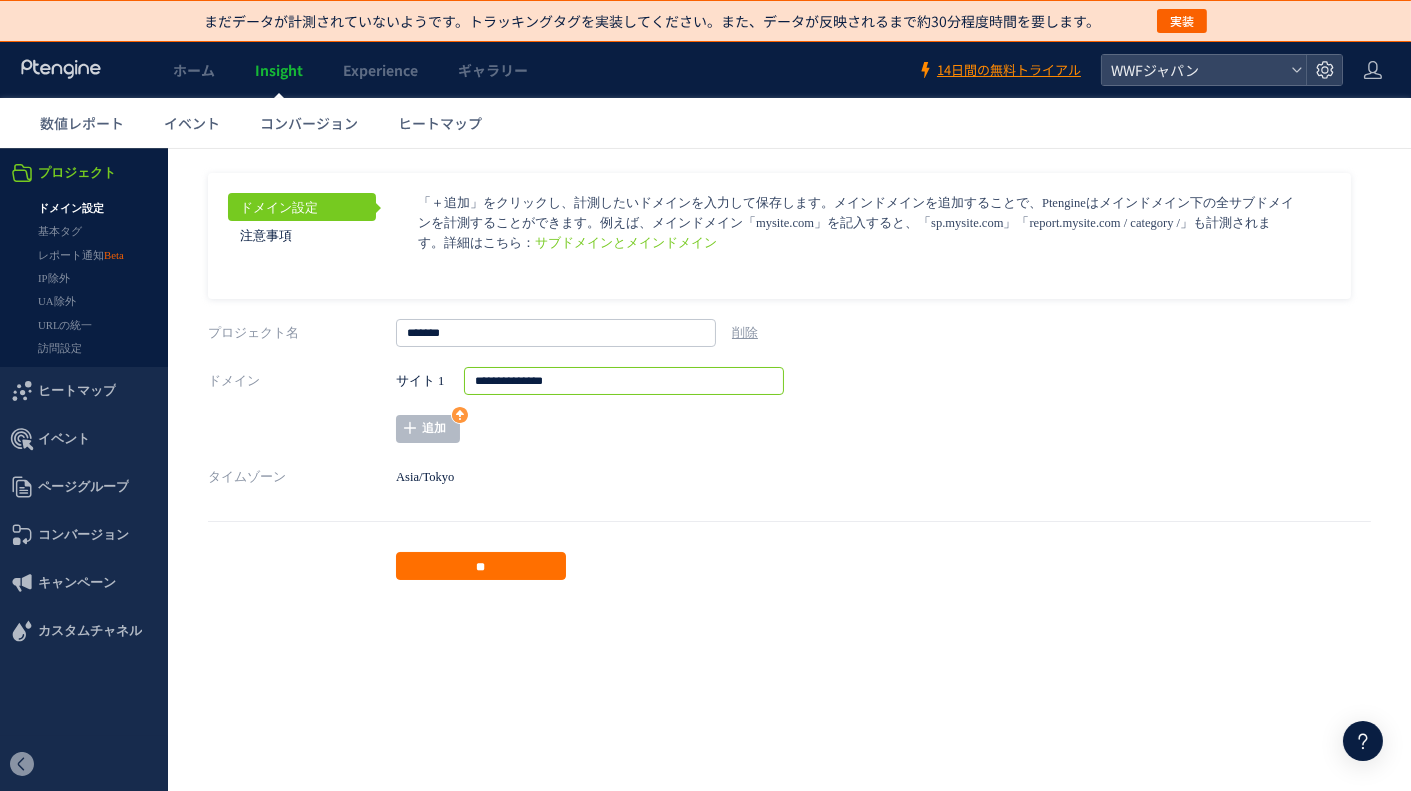 click on "**********" at bounding box center (624, 380) 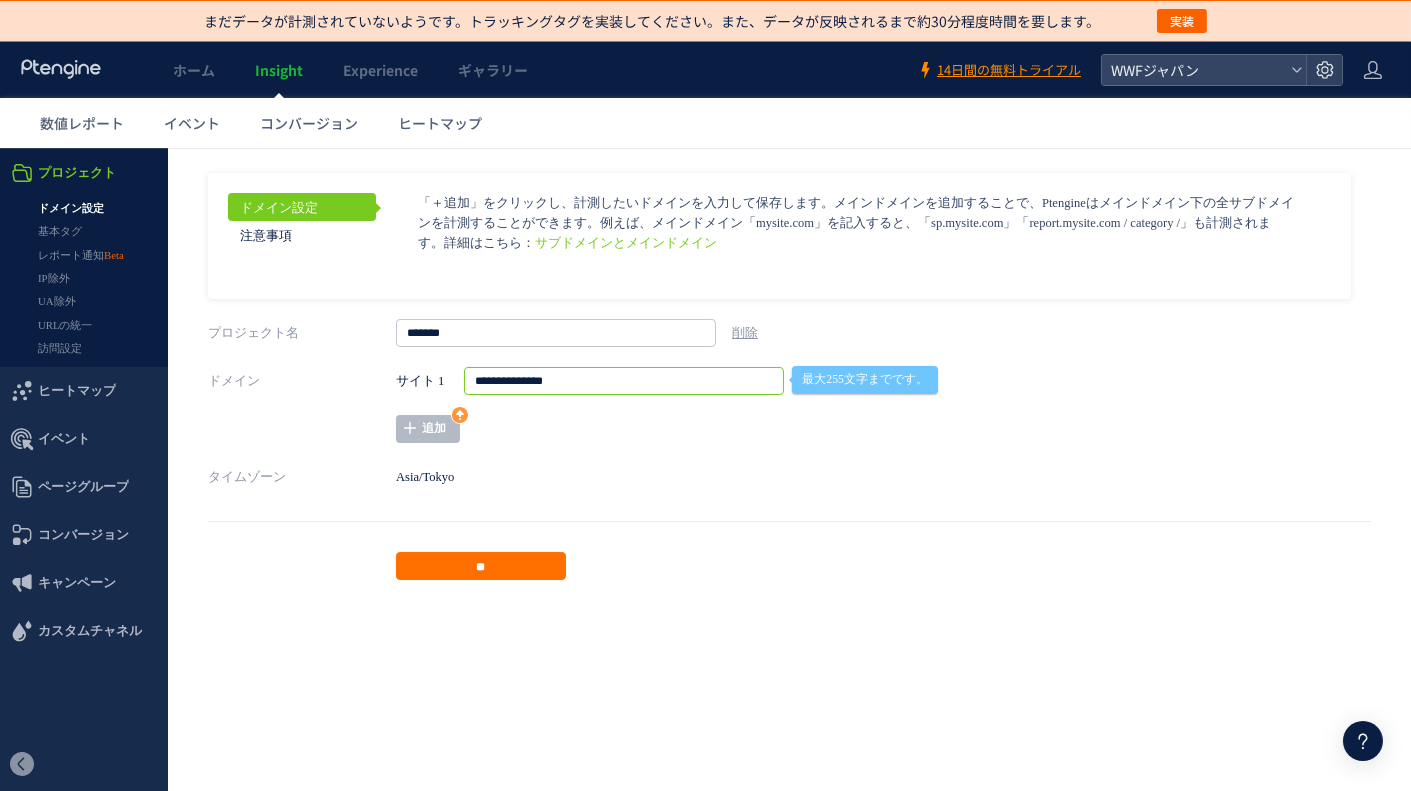click on "**********" at bounding box center [624, 380] 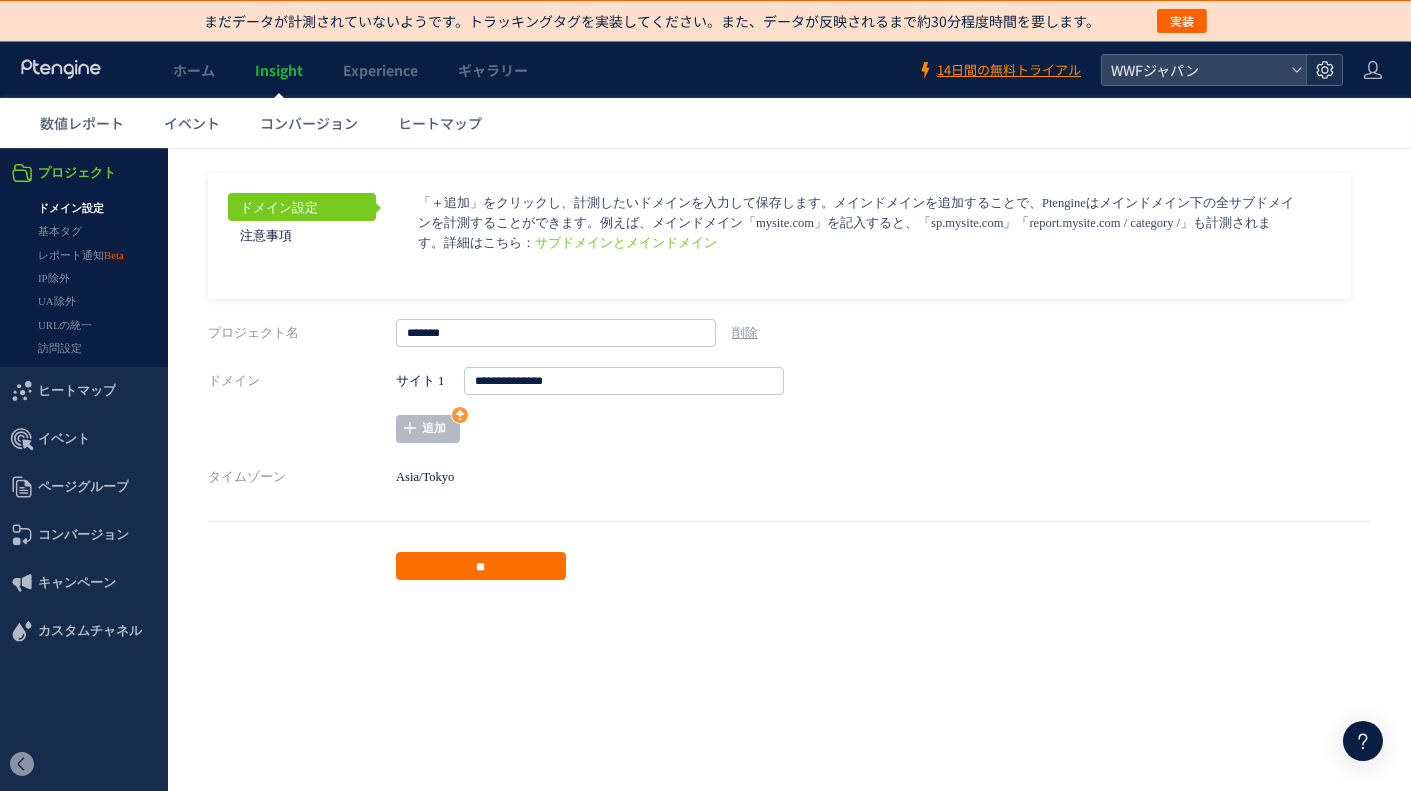 click 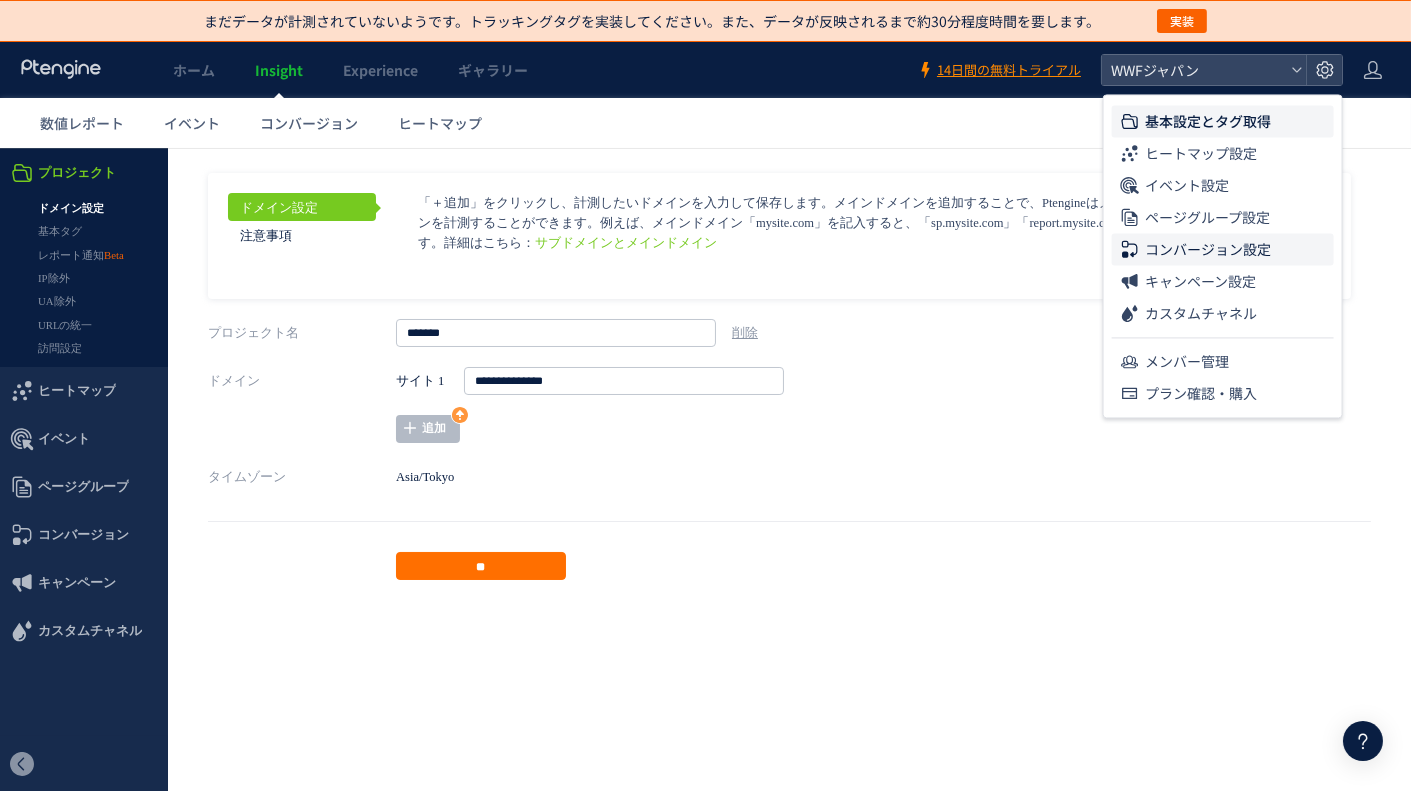 click on "コンバージョン設定" at bounding box center (1208, 249) 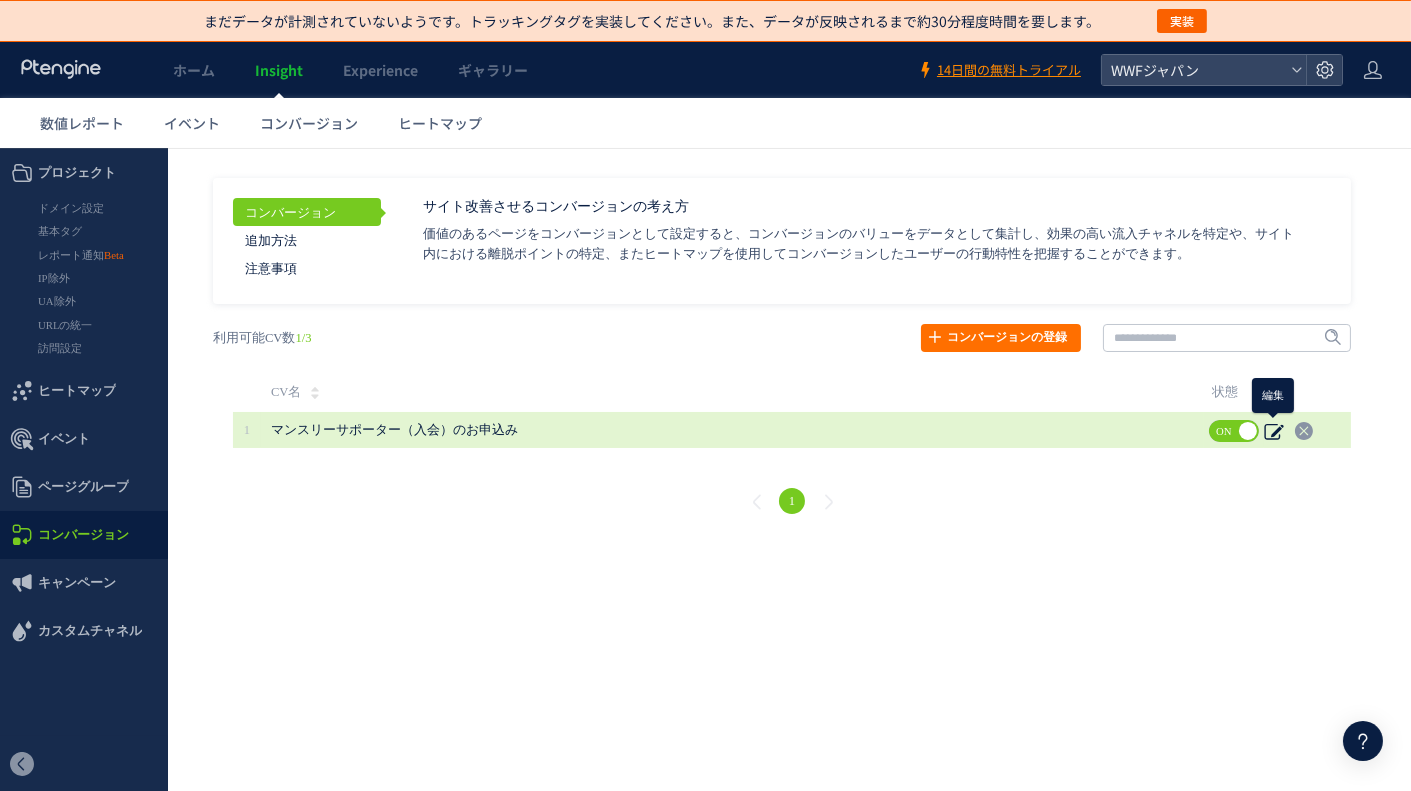 click 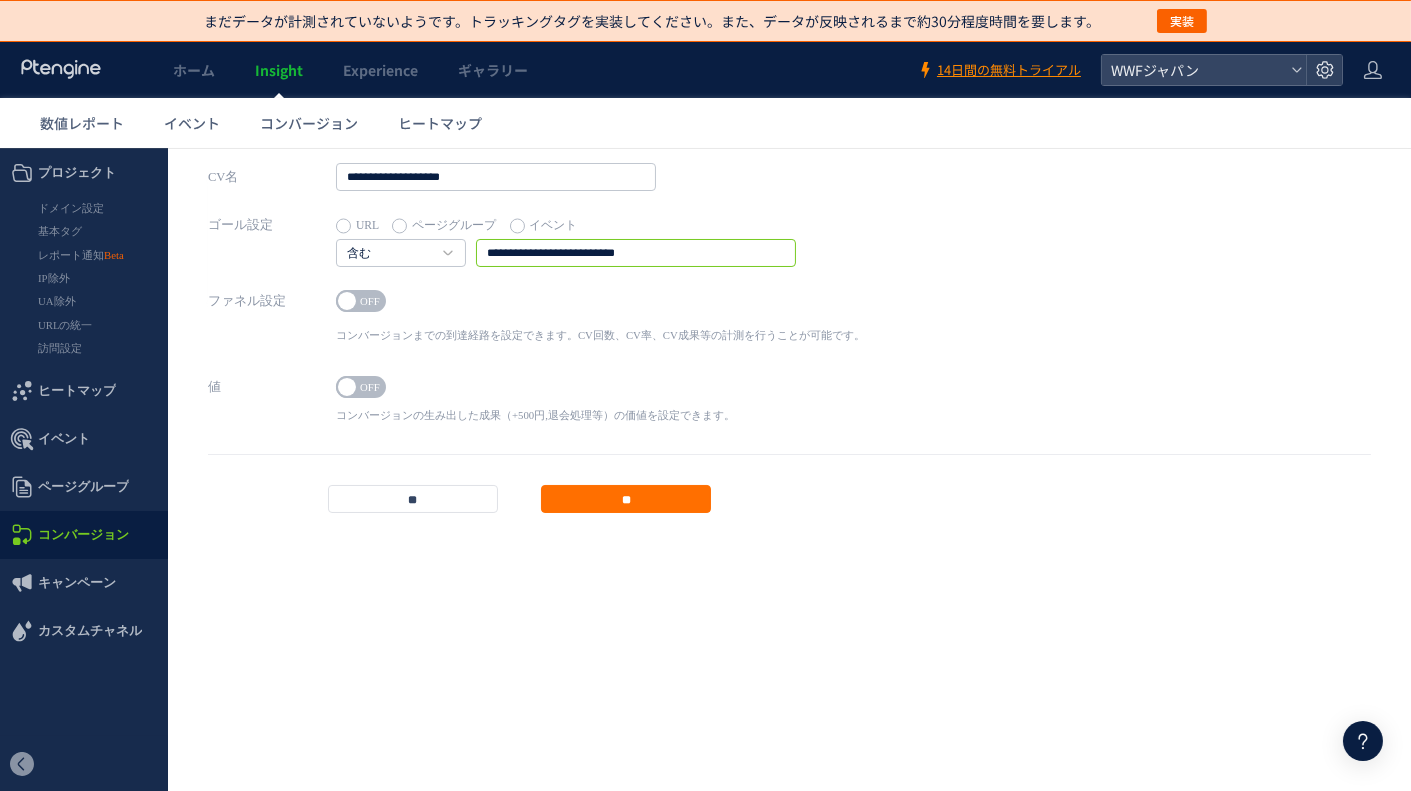 click on "**********" at bounding box center [636, 252] 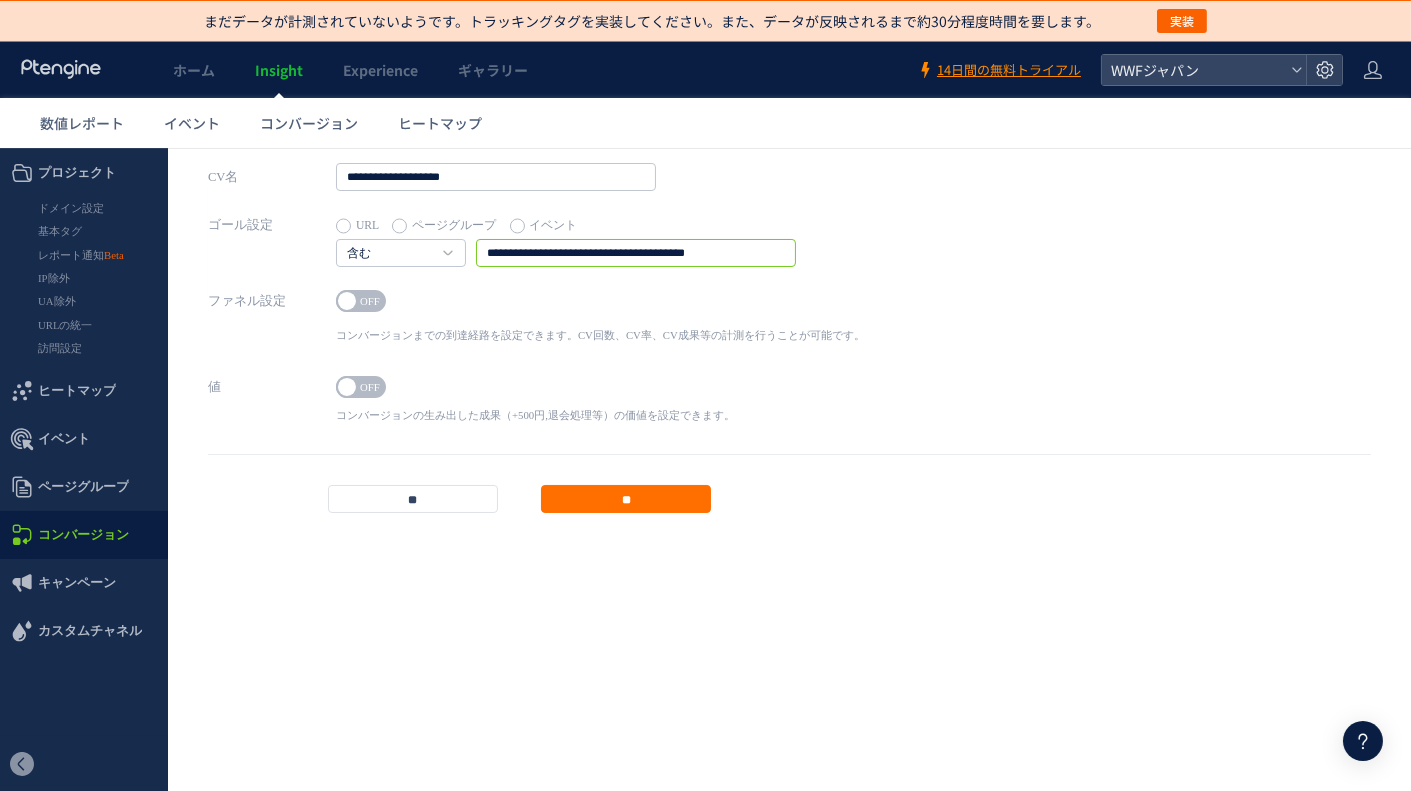 type on "**********" 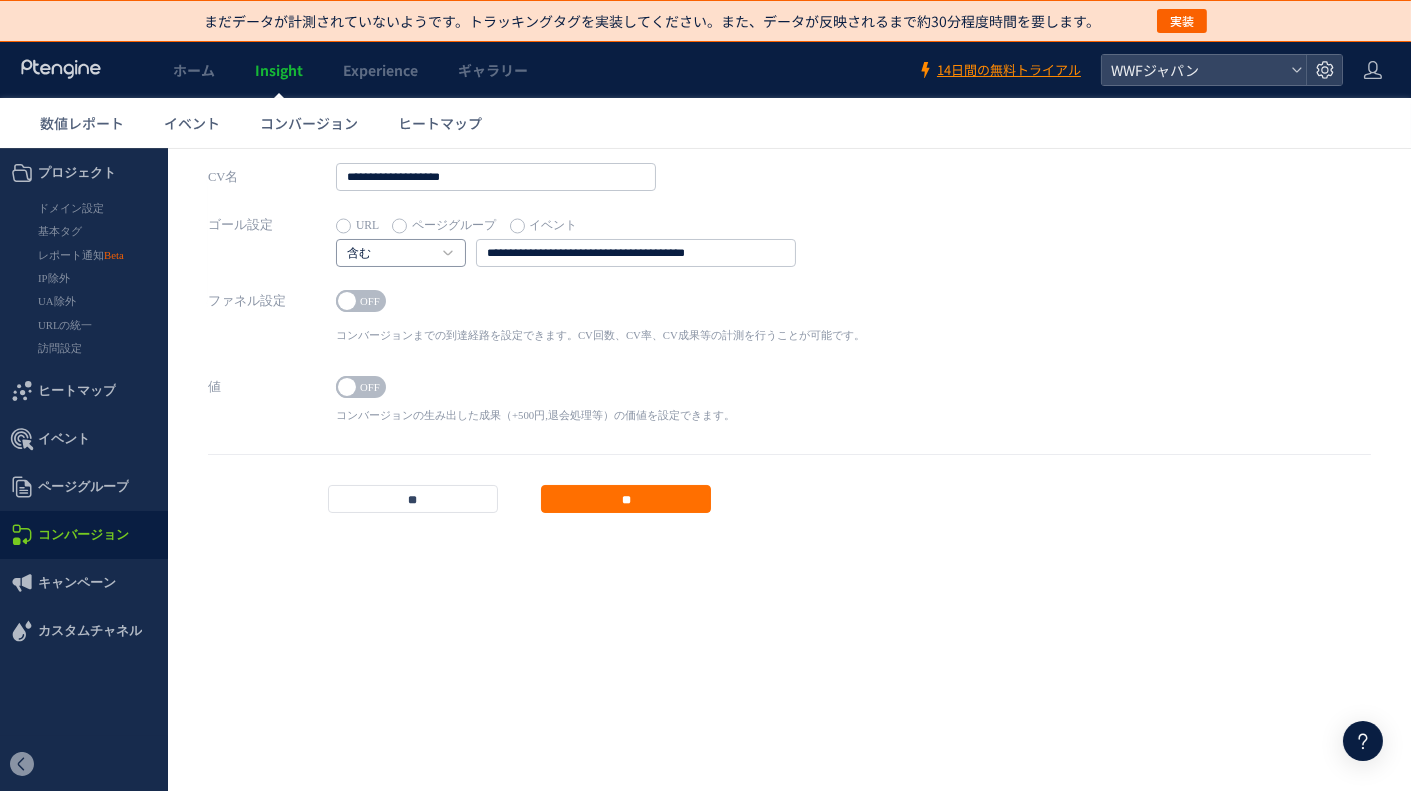 click on "含む" at bounding box center [390, 253] 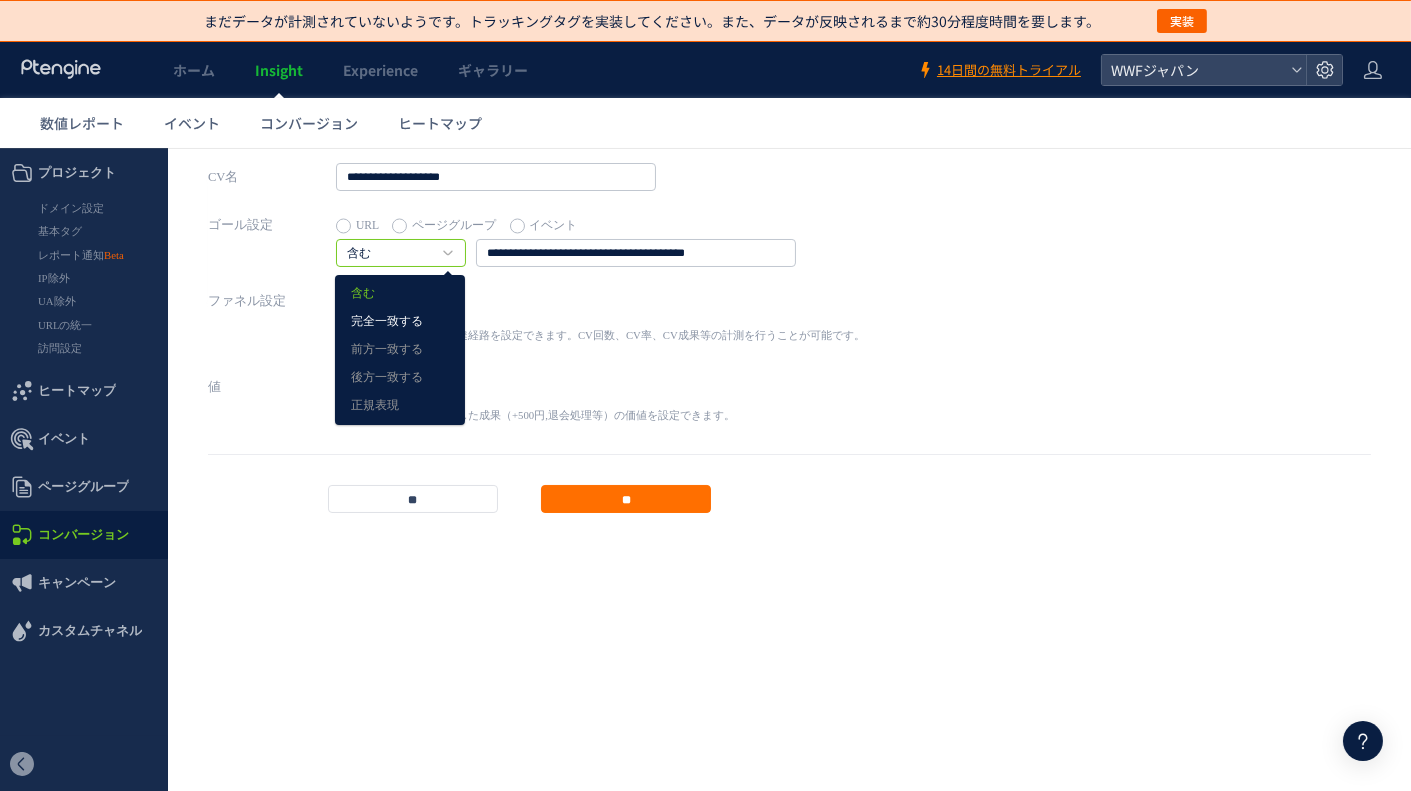 click on "完全一致する" at bounding box center (400, 321) 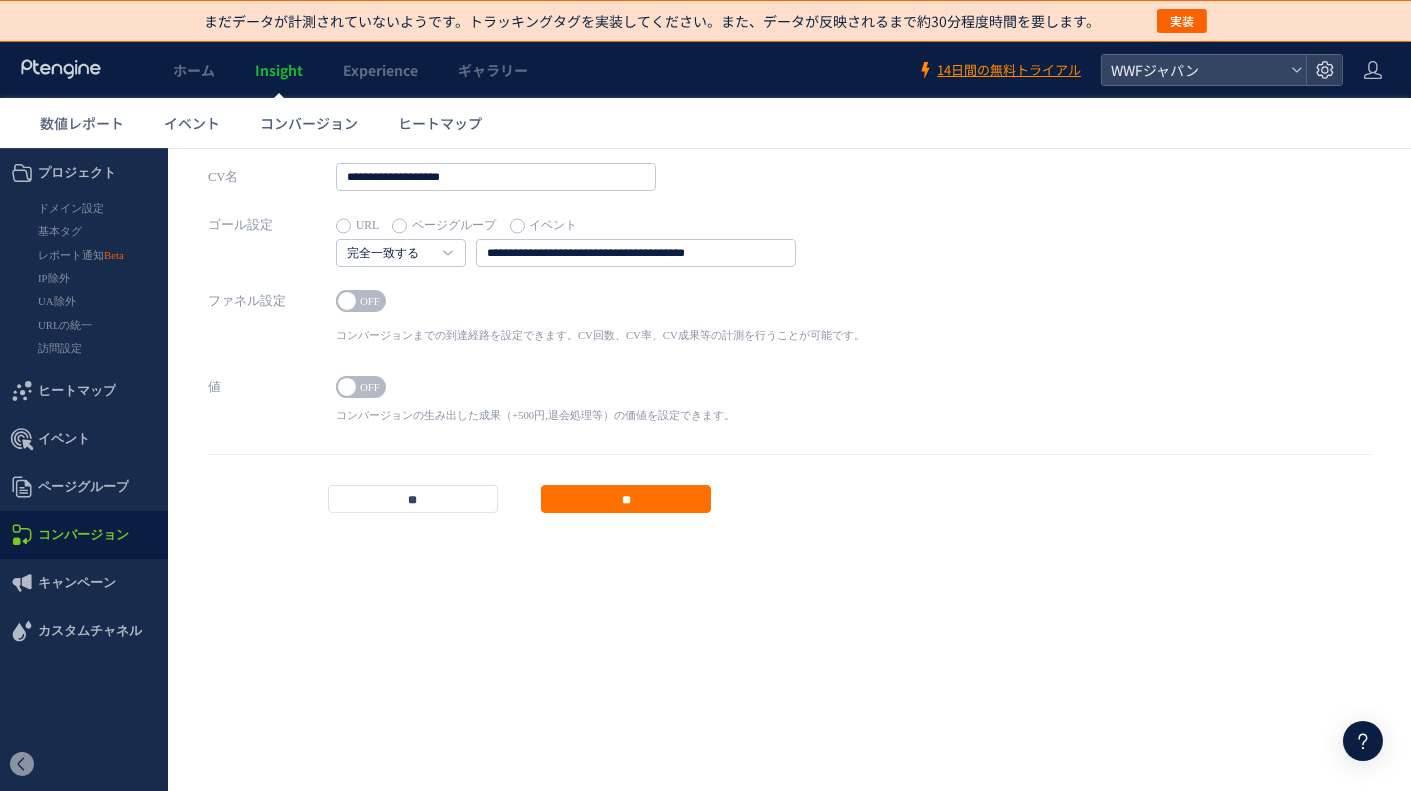 click on "ファネル設定
ON
OFF
コンバージョンまでの到達経路を設定できます。CV回数、CV率、CV成果等の計測を行うことが可能です。
1
URL
ページグループ
イベント" at bounding box center (789, 329) 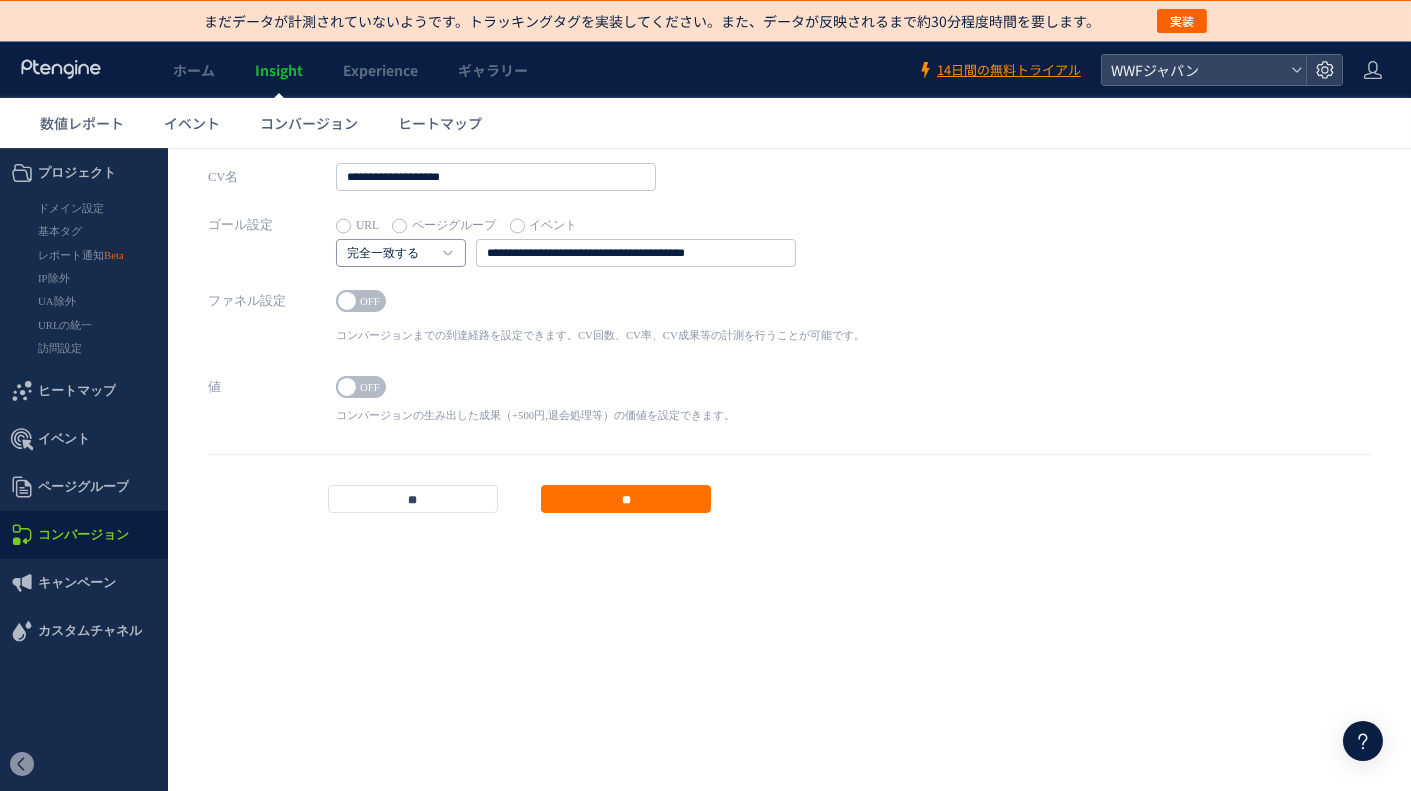 click on "完全一致する" at bounding box center [390, 253] 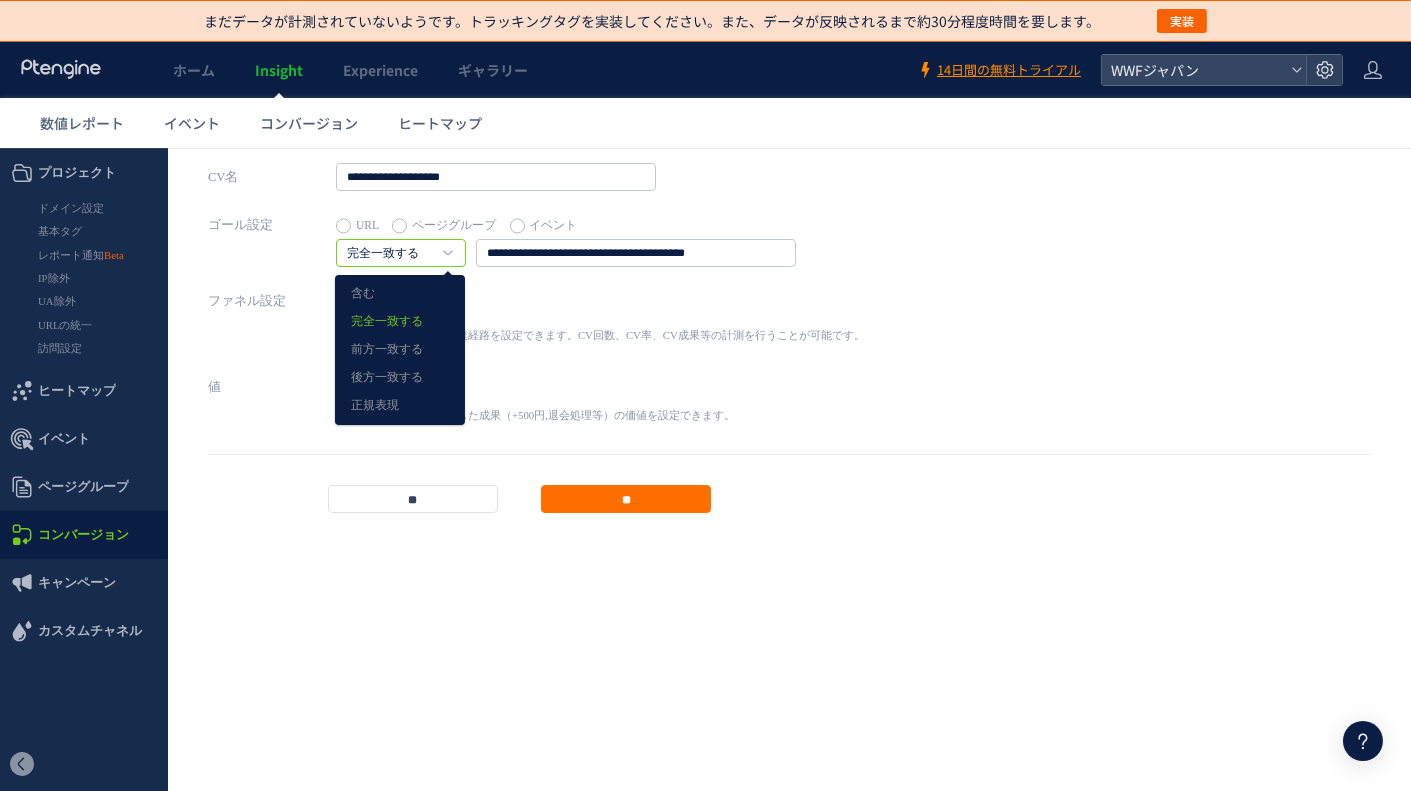click on "ファネル設定
ON
OFF
コンバージョンまでの到達経路を設定できます。CV回数、CV率、CV成果等の計測を行うことが可能です。
1
URL
ページグループ
イベント" at bounding box center [789, 329] 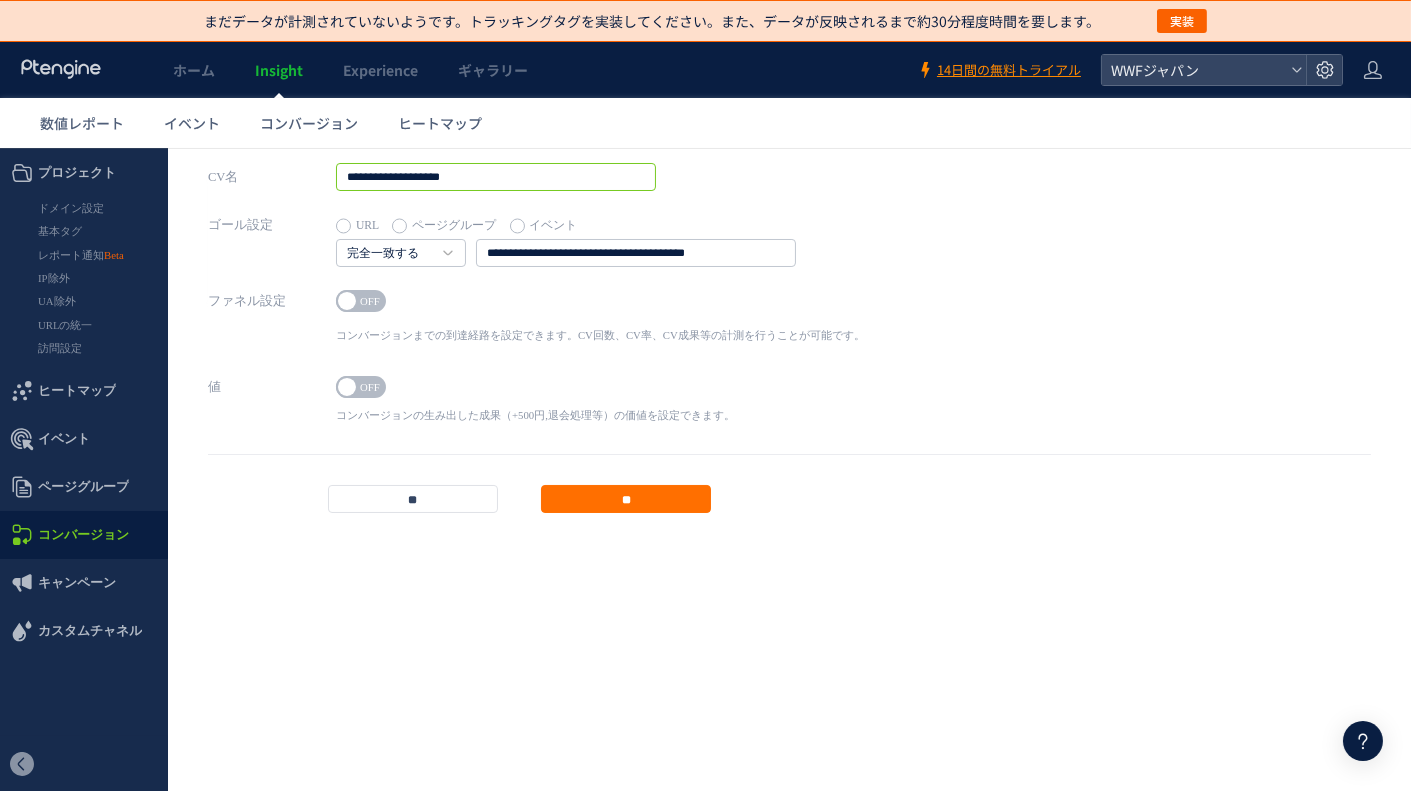 click on "**********" at bounding box center (496, 176) 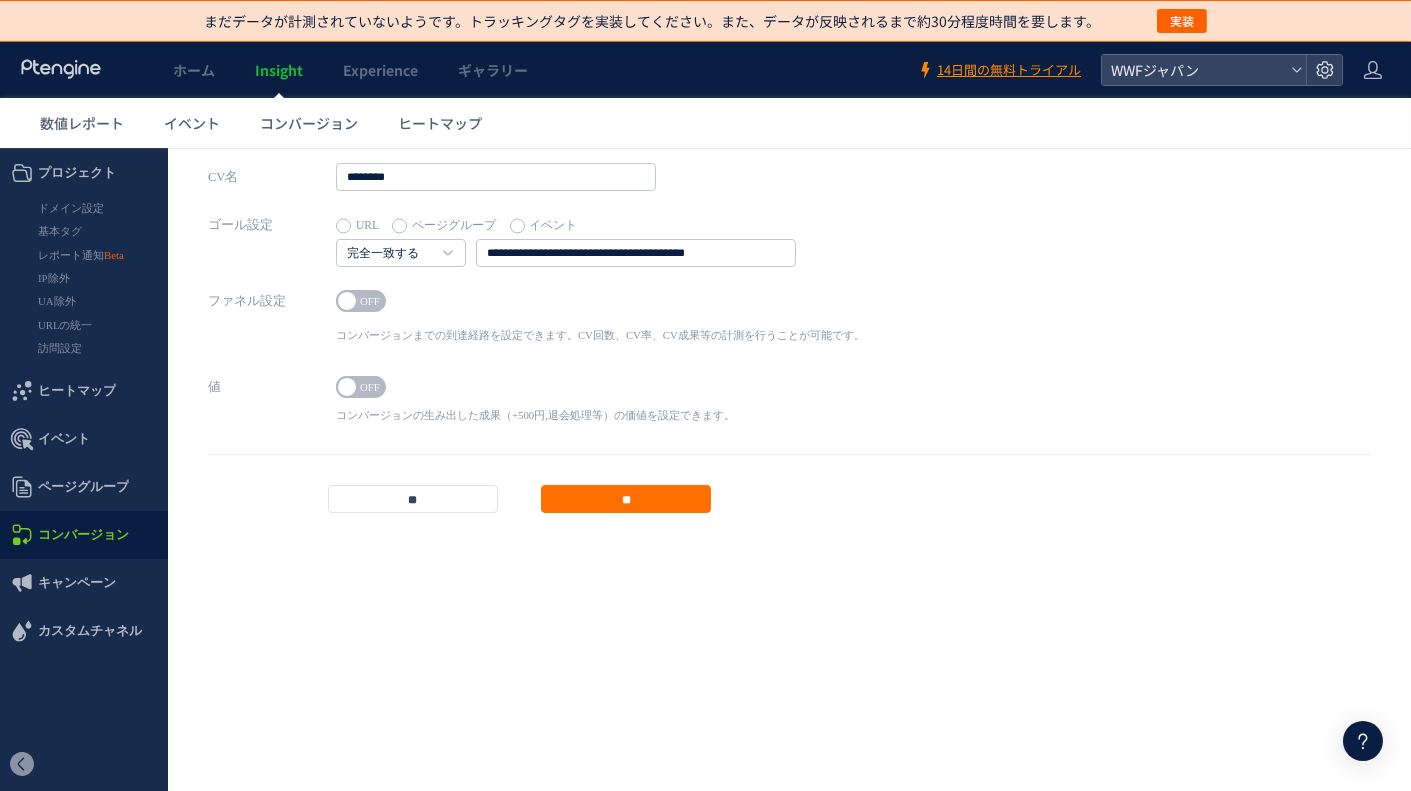 click on "ファネル設定
ON
OFF
コンバージョンまでの到達経路を設定できます。CV回数、CV率、CV成果等の計測を行うことが可能です。
1
URL
ページグループ
イベント" at bounding box center [789, 329] 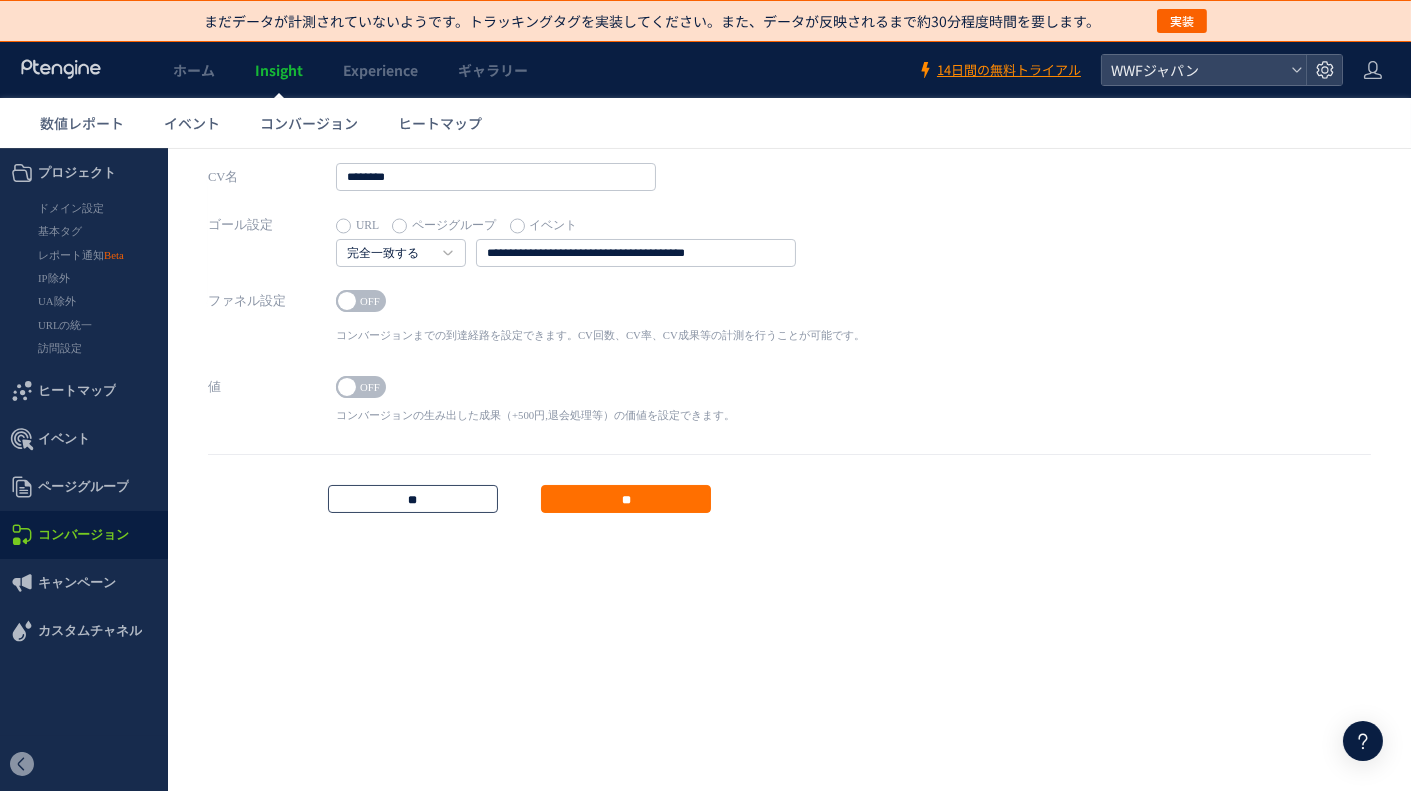 click on "**" at bounding box center (413, 498) 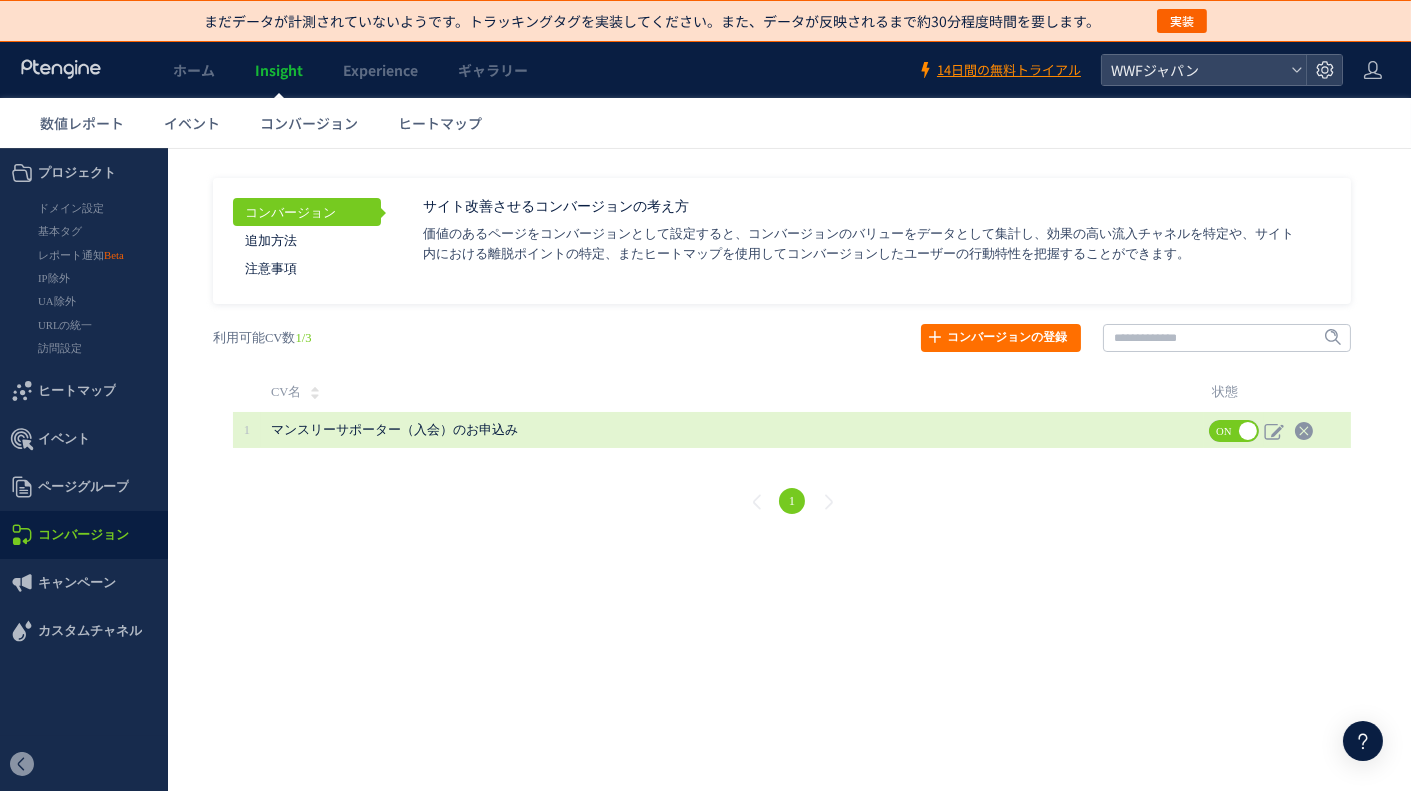 click on "マンスリーサポーター（入会）のお申込み" at bounding box center (394, 429) 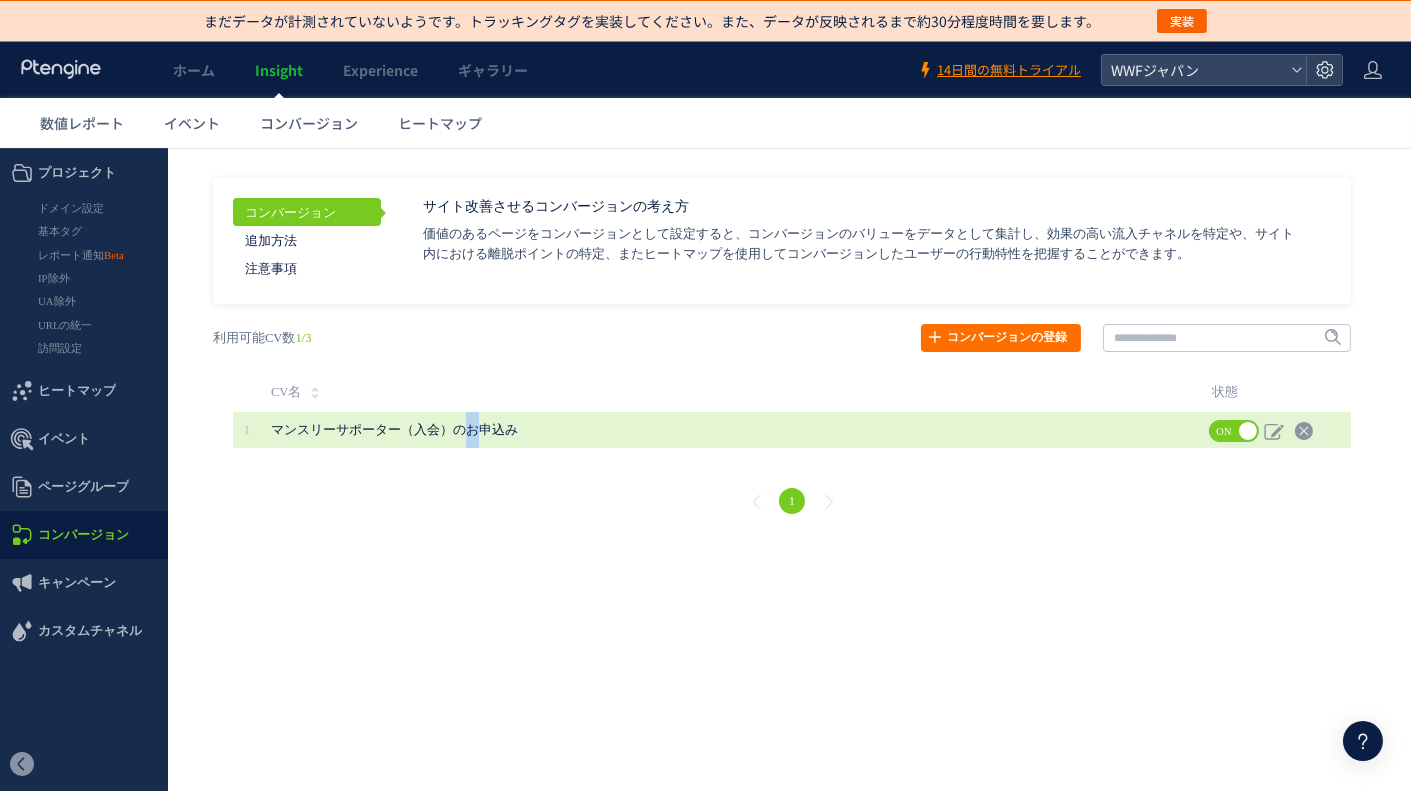 click on "マンスリーサポーター（入会）のお申込み" at bounding box center [394, 429] 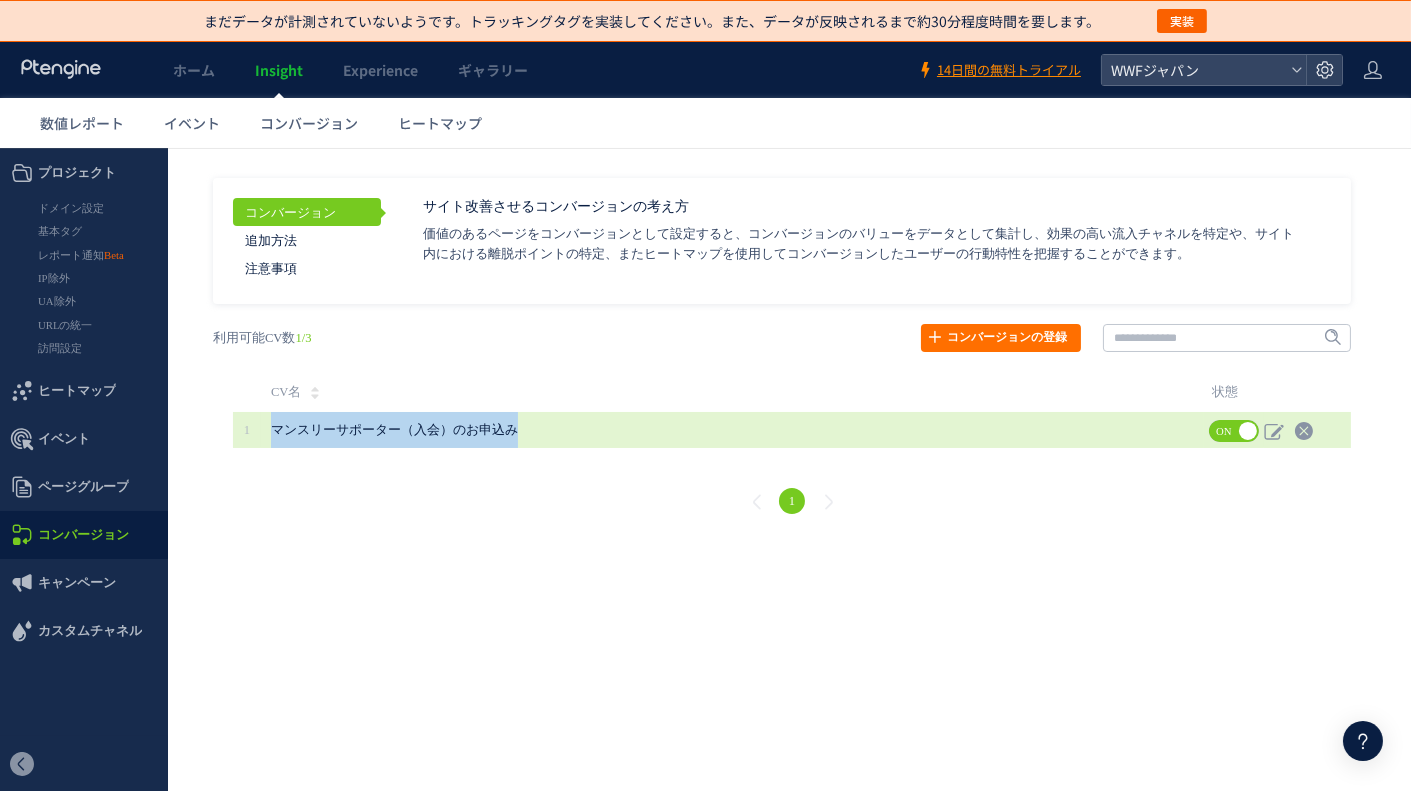 click on "マンスリーサポーター（入会）のお申込み" at bounding box center [394, 429] 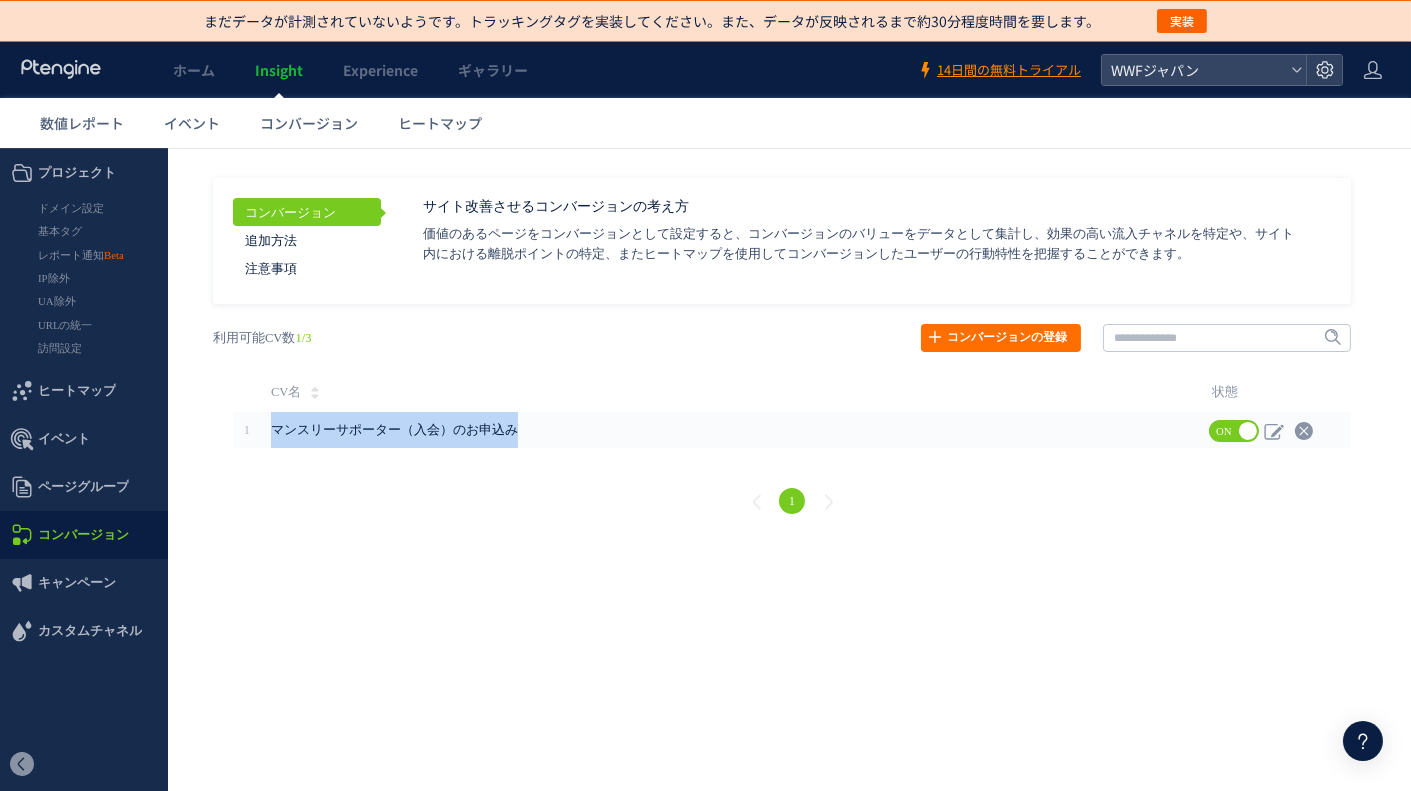copy on "マンスリーサポーター（入会）のお申込み
ON OFF" 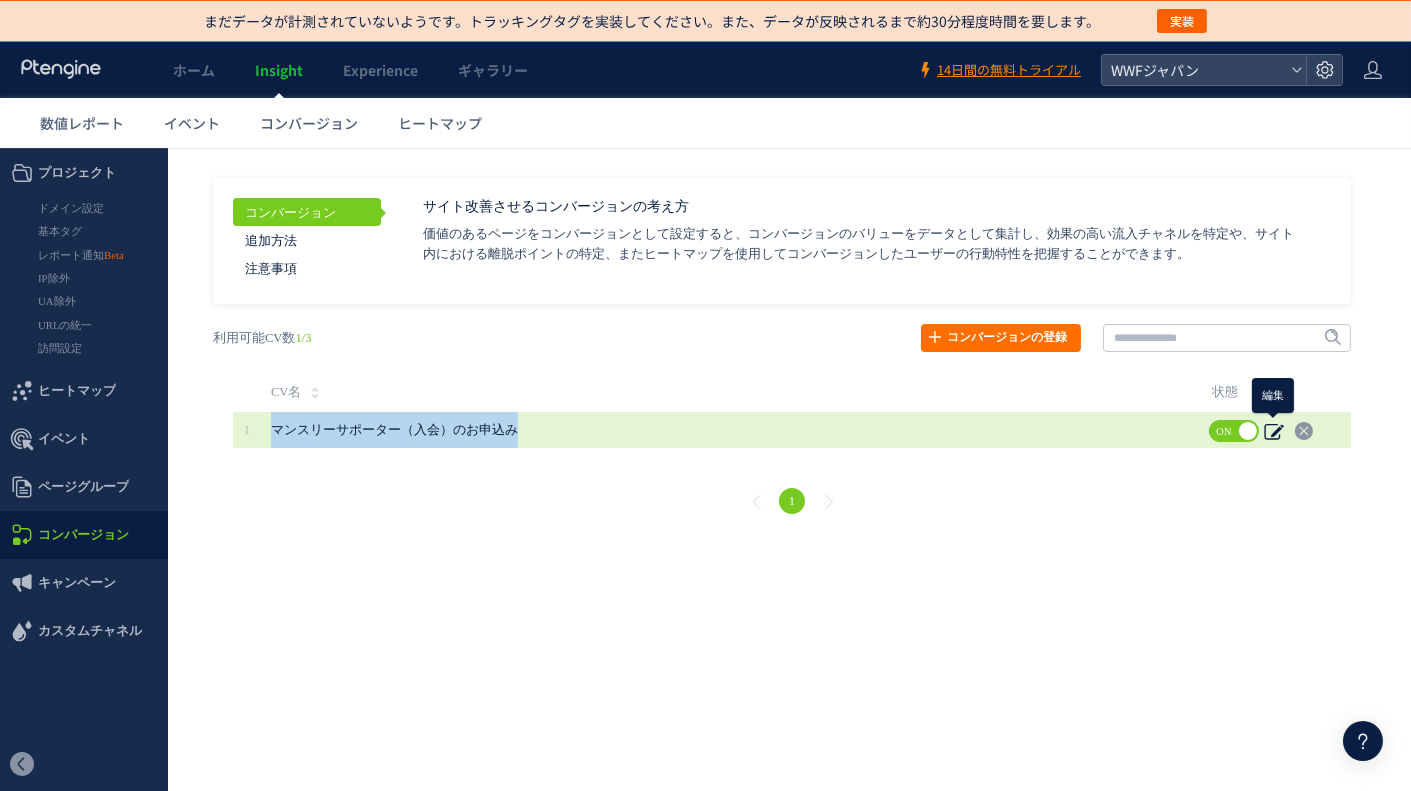 click 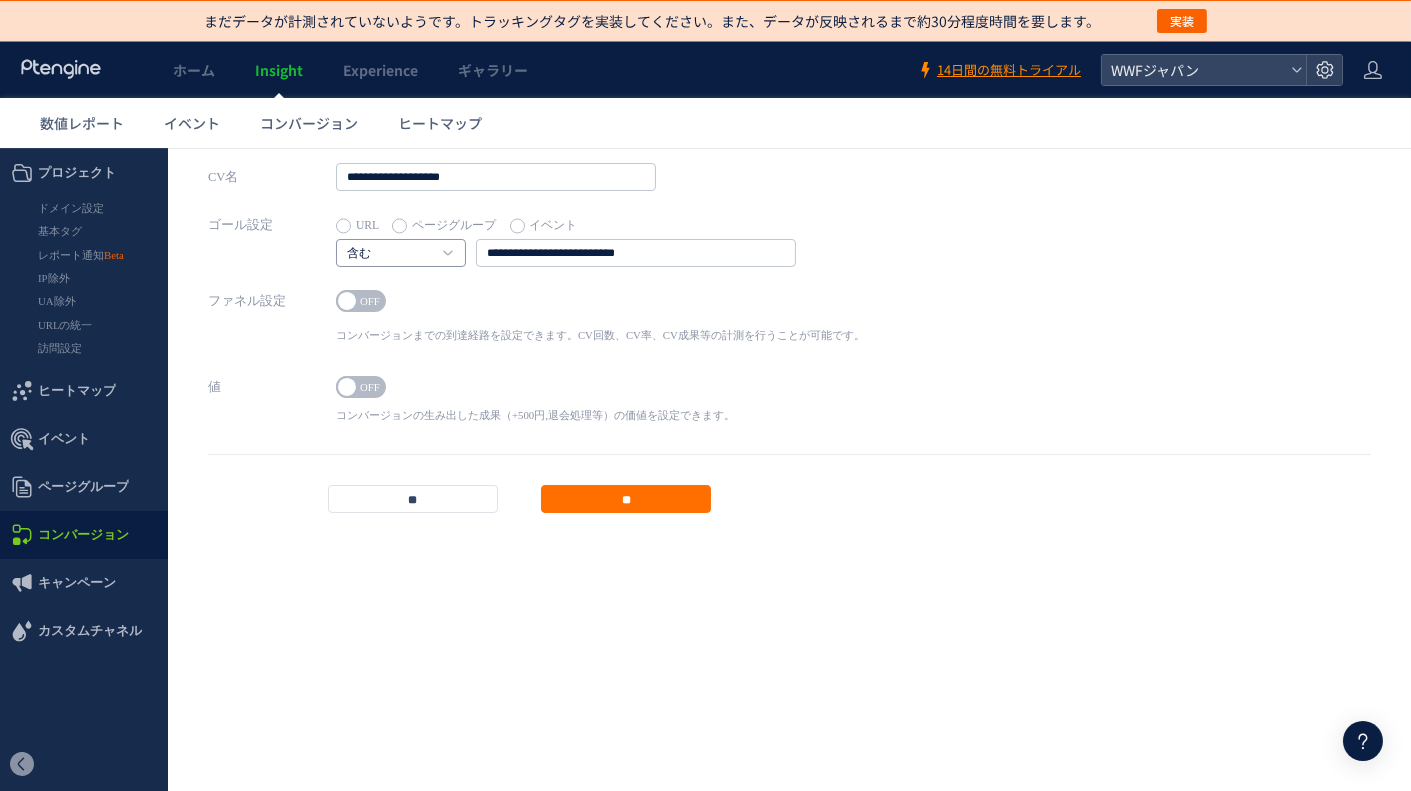 click on "含む" at bounding box center [401, 252] 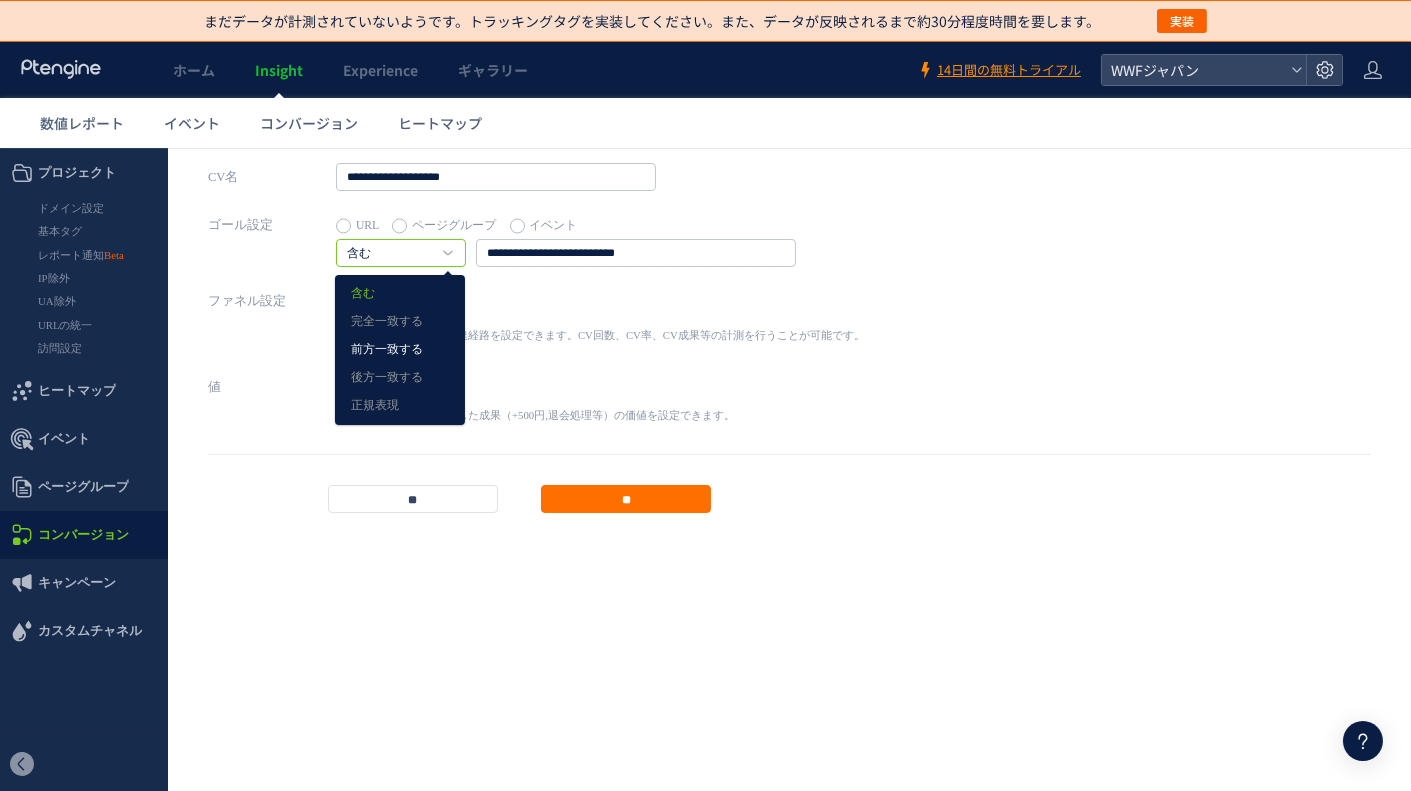 click on "前方一致する" at bounding box center (400, 349) 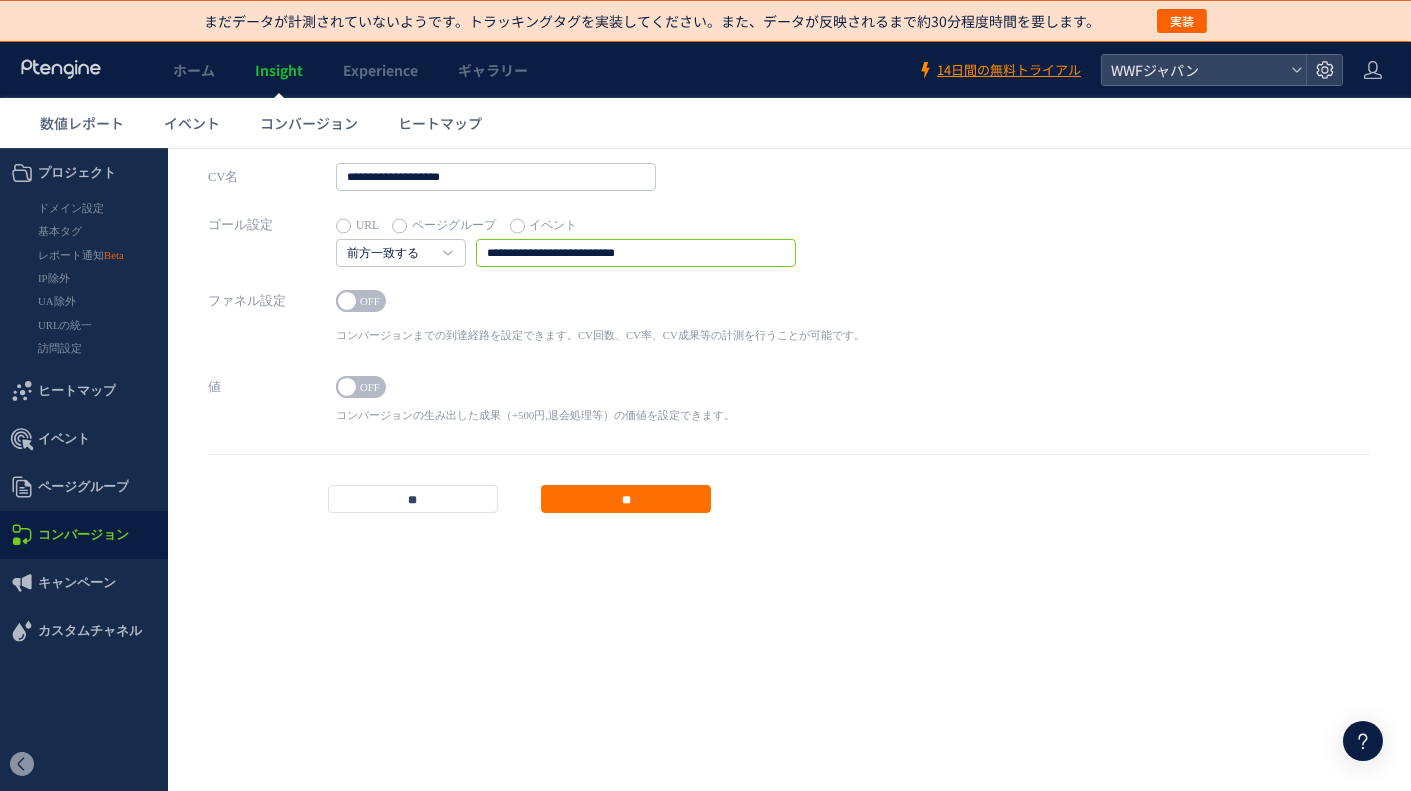click on "**********" at bounding box center [636, 252] 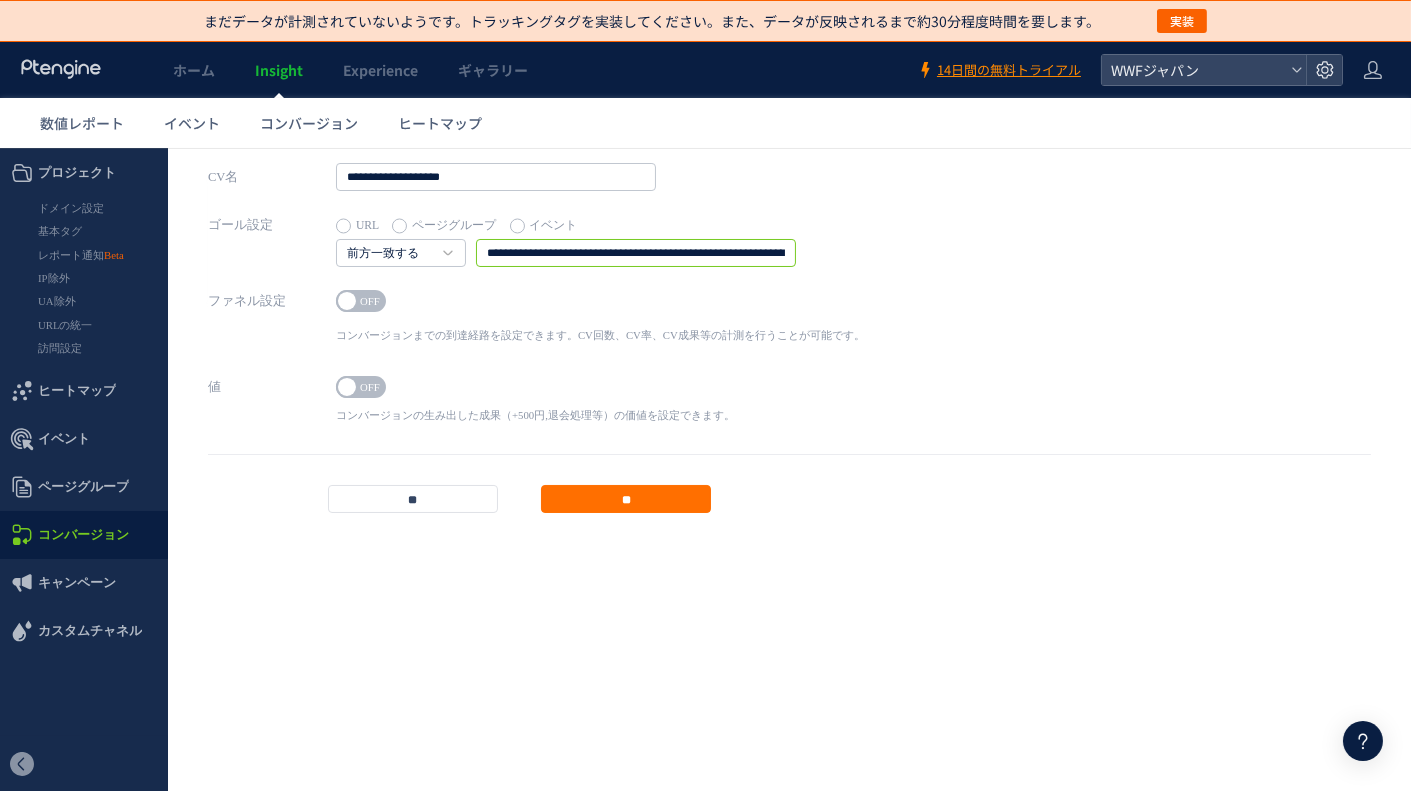 scroll, scrollTop: 0, scrollLeft: 110, axis: horizontal 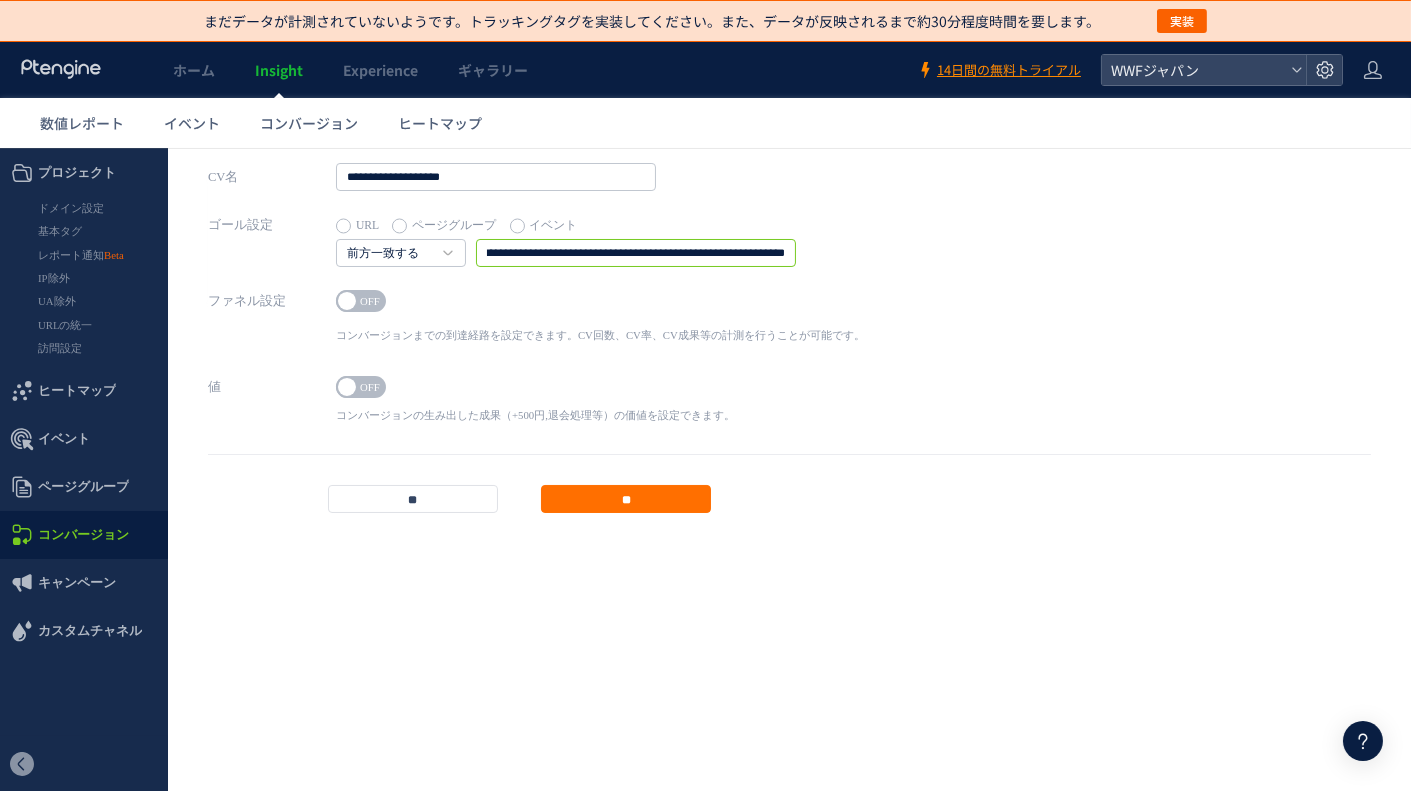 click on "**********" at bounding box center [636, 252] 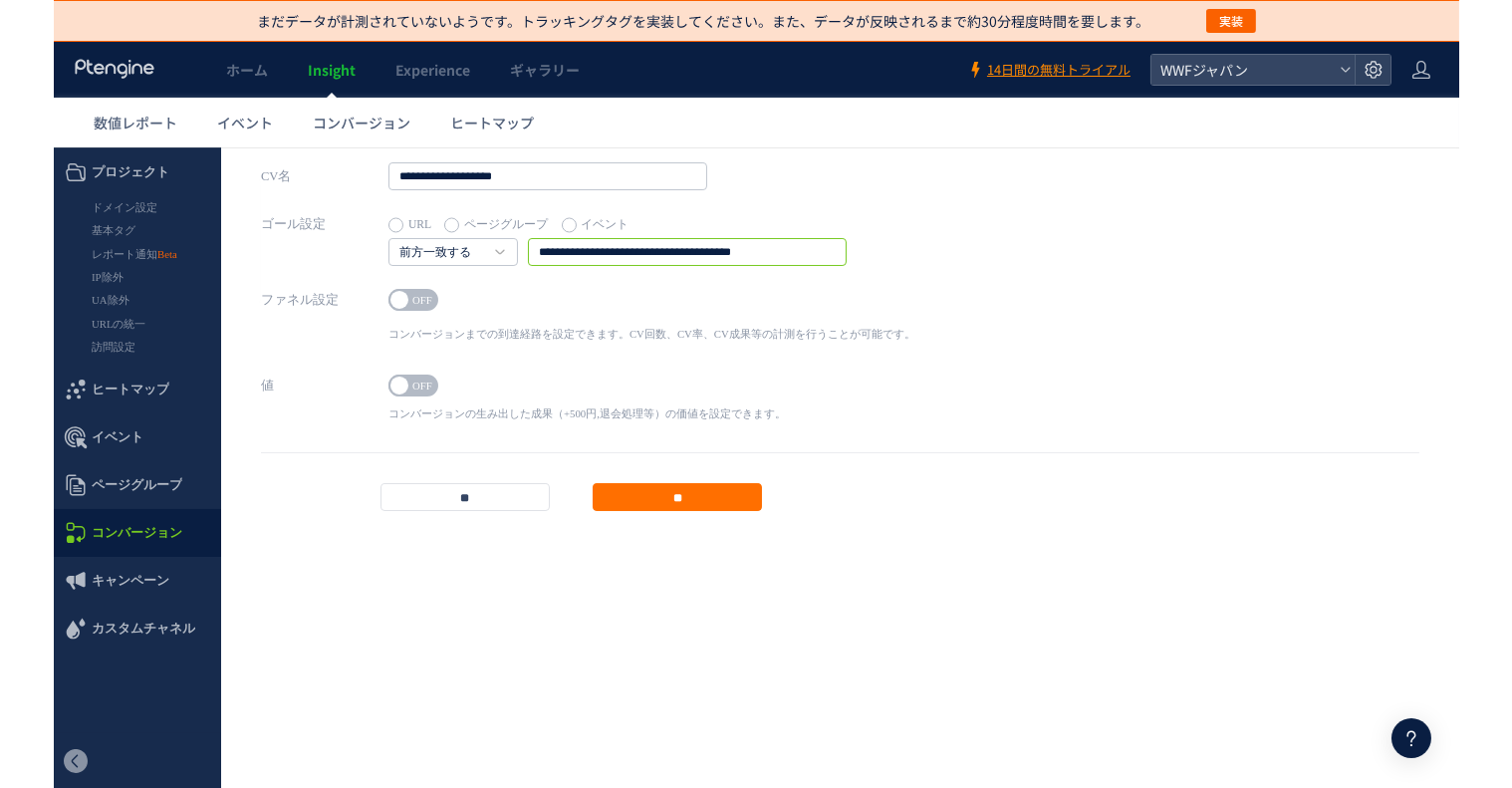 scroll, scrollTop: 0, scrollLeft: 0, axis: both 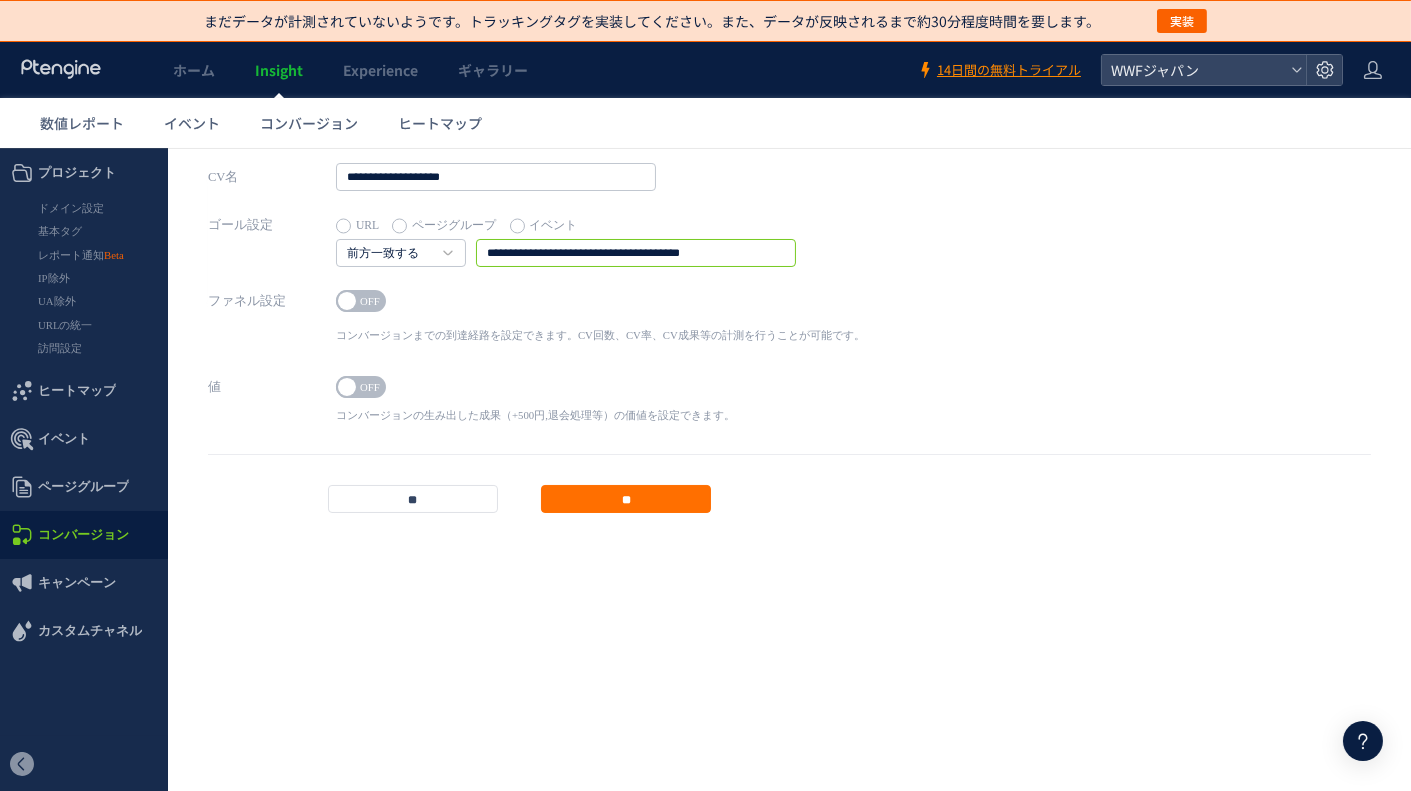 type on "**********" 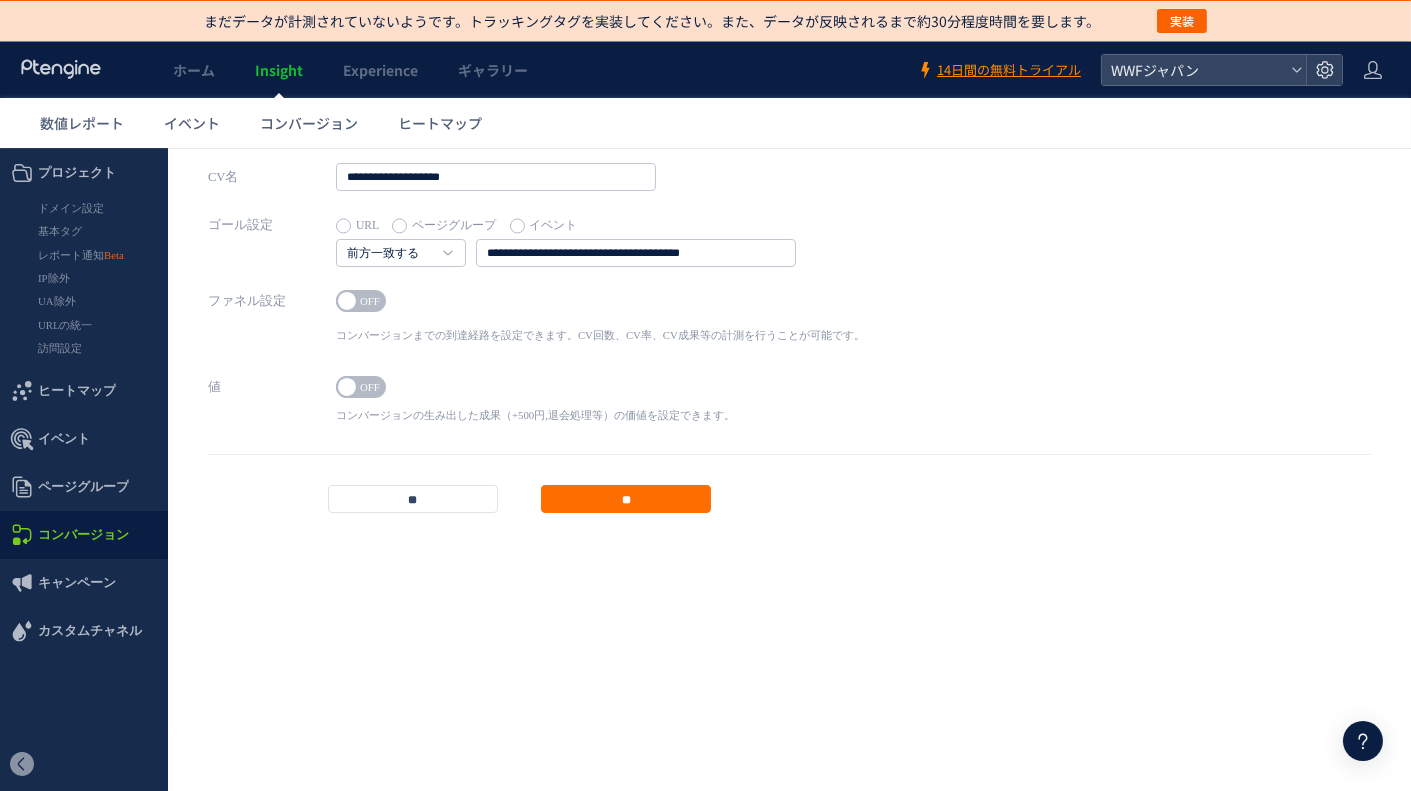 click on "ファネル設定
ON
OFF
コンバージョンまでの到達経路を設定できます。CV回数、CV率、CV成果等の計測を行うことが可能です。
1
URL
ページグループ
イベント" at bounding box center (789, 329) 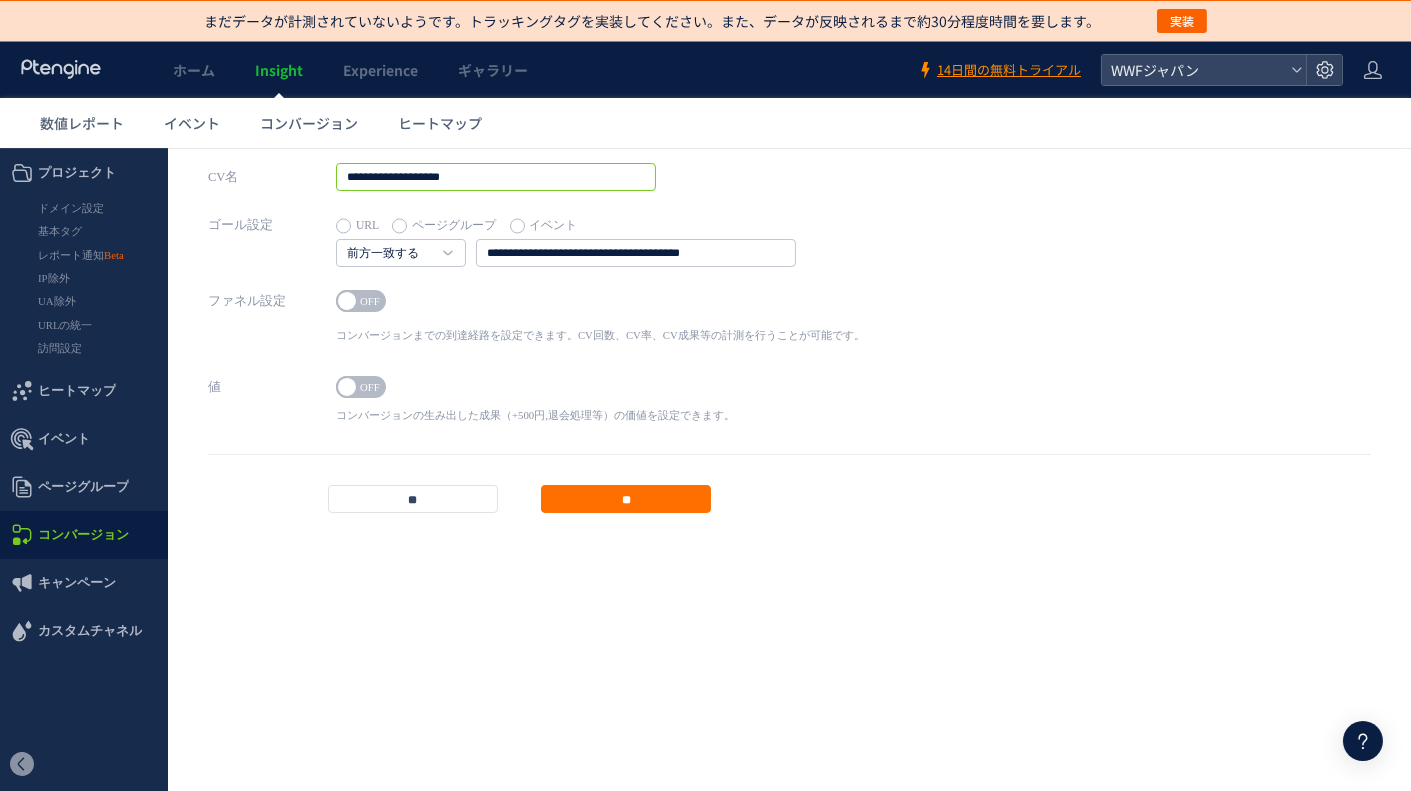 click on "**********" at bounding box center (496, 176) 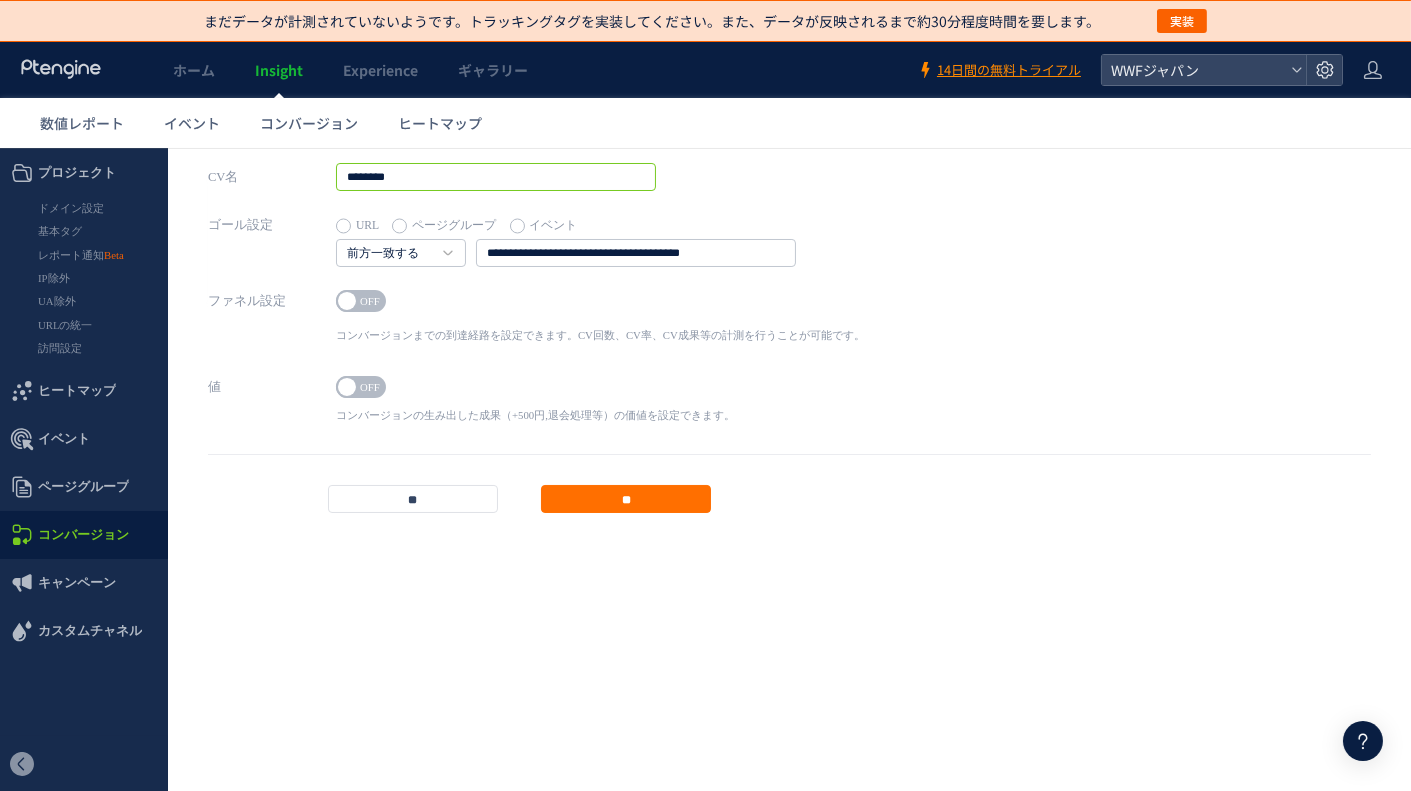 type on "********" 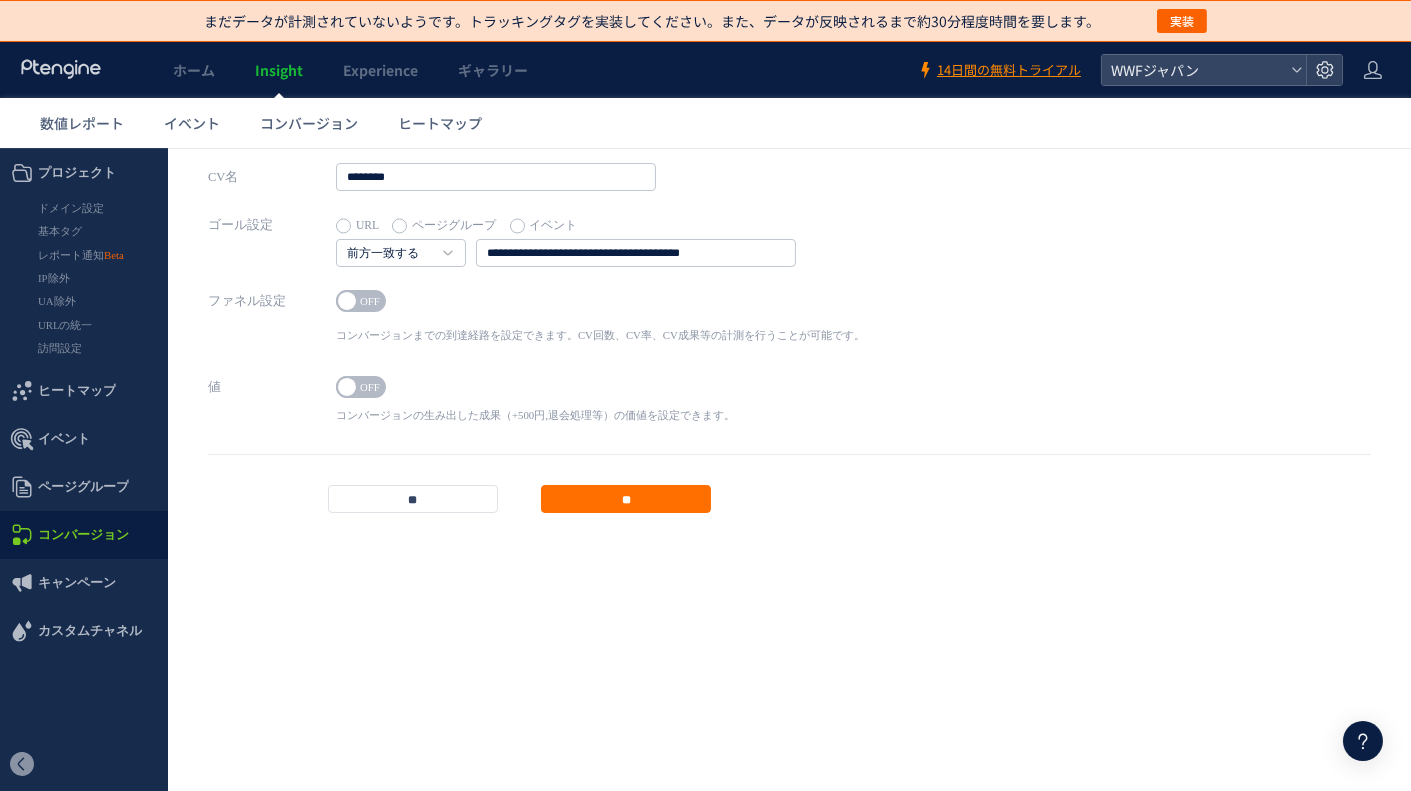 click on "ファネル設定
ON
OFF
コンバージョンまでの到達経路を設定できます。CV回数、CV率、CV成果等の計測を行うことが可能です。
1
URL
ページグループ
イベント" at bounding box center [789, 329] 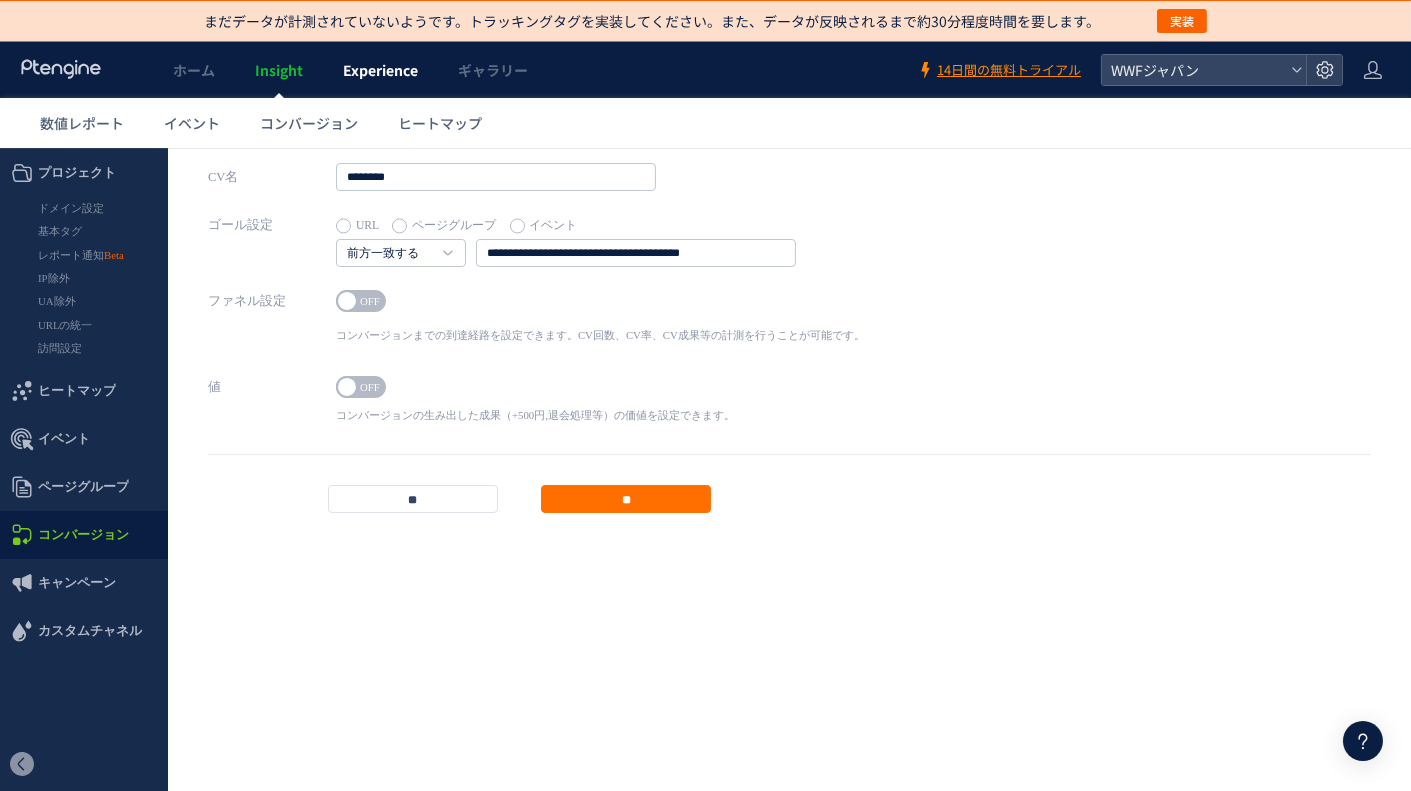 click on "Experience" 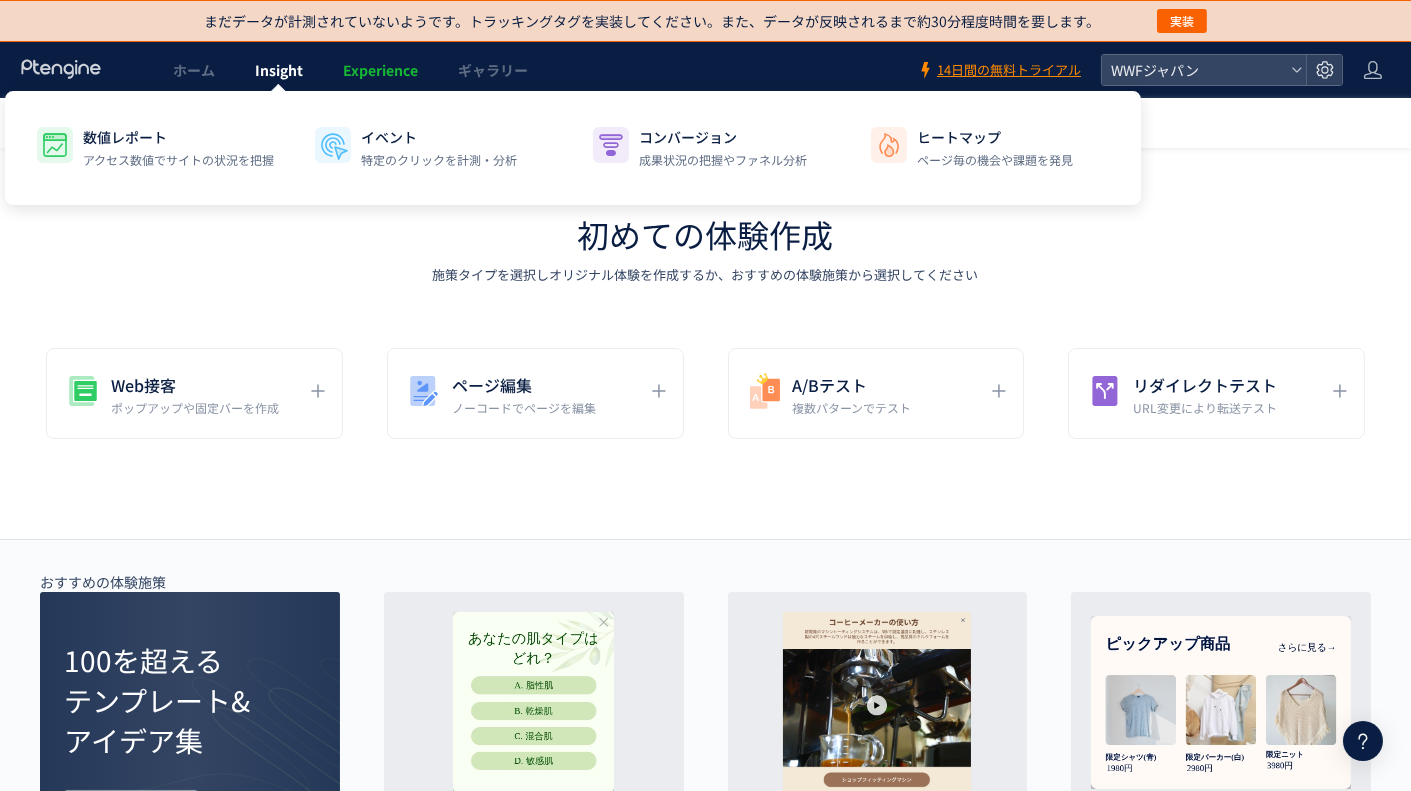 click on "Insight" at bounding box center [279, 70] 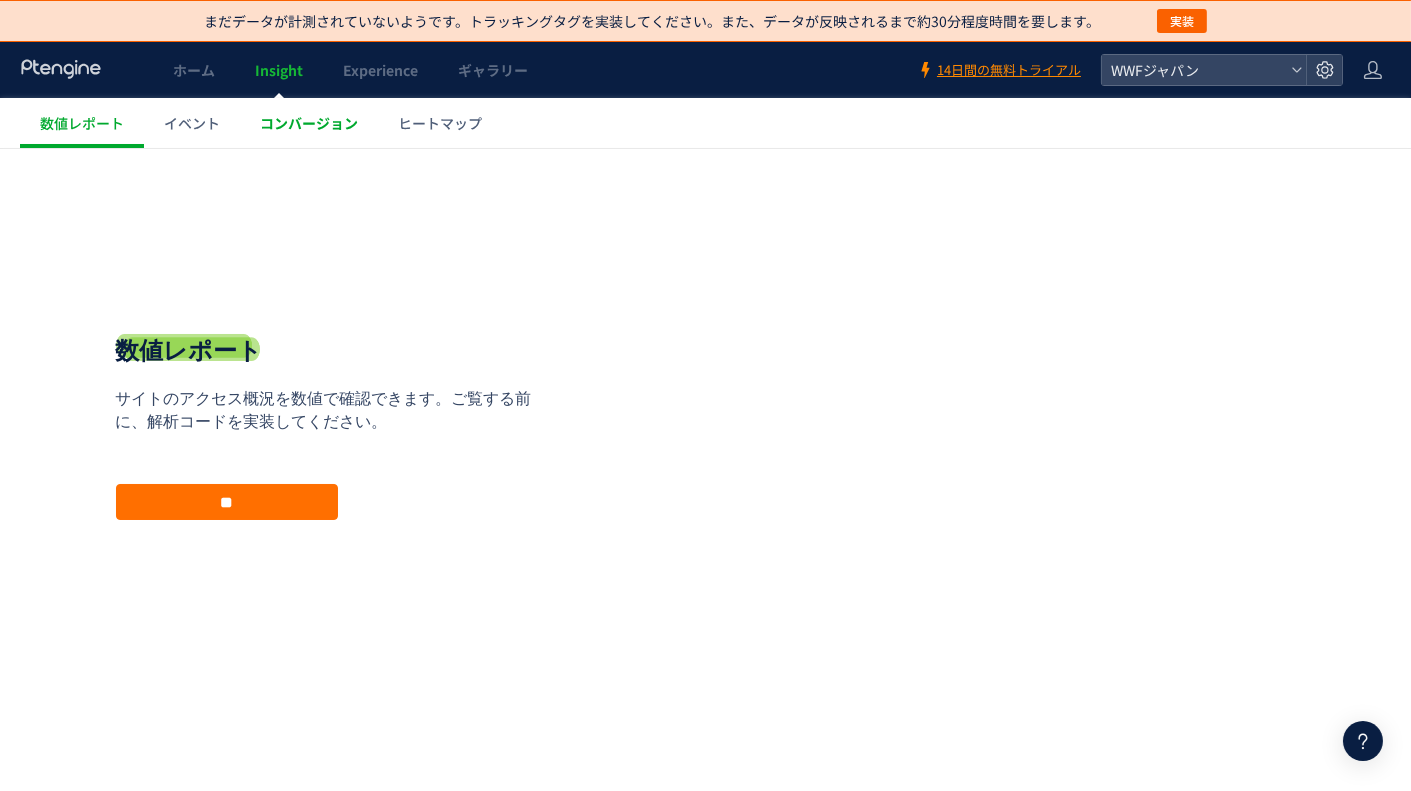 click on "コンバージョン" at bounding box center (309, 123) 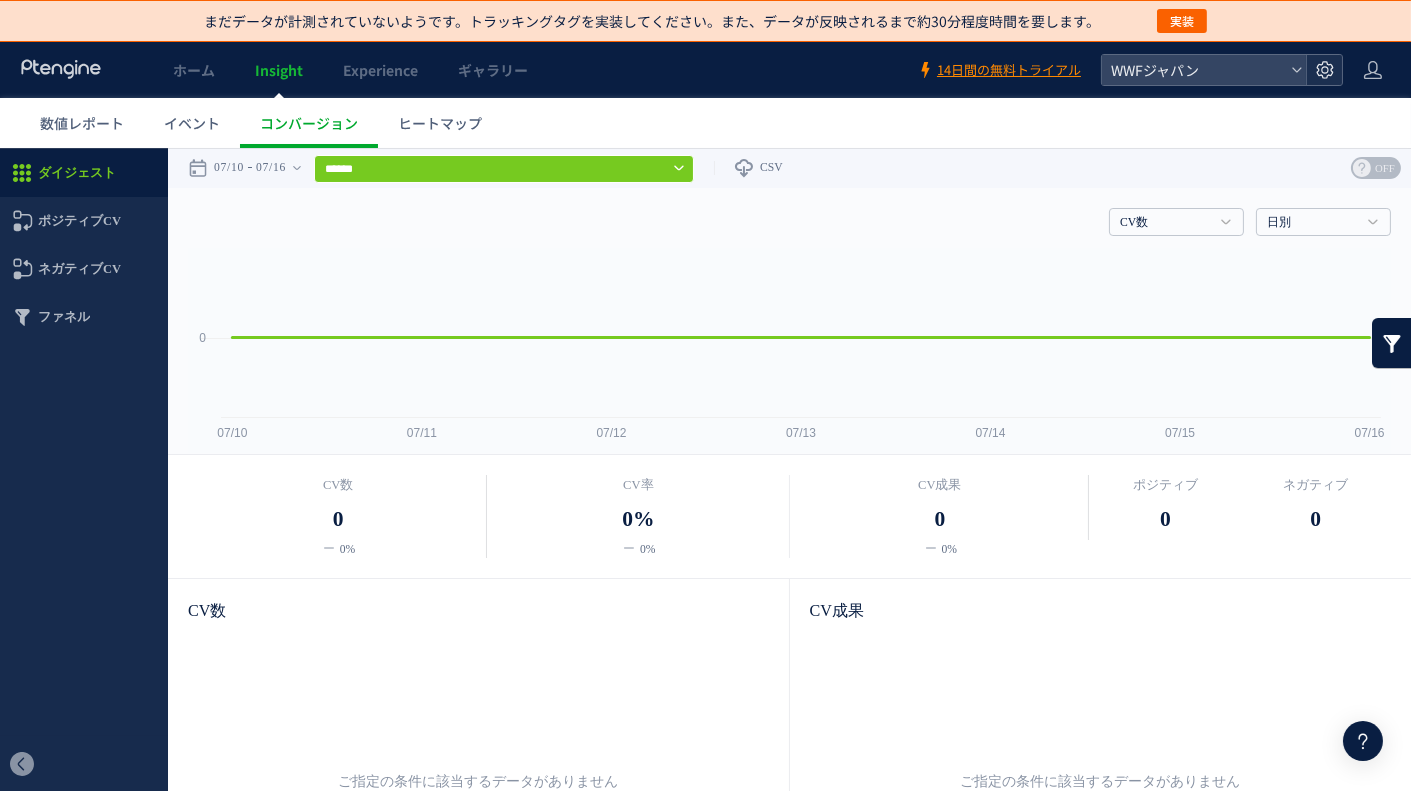 click 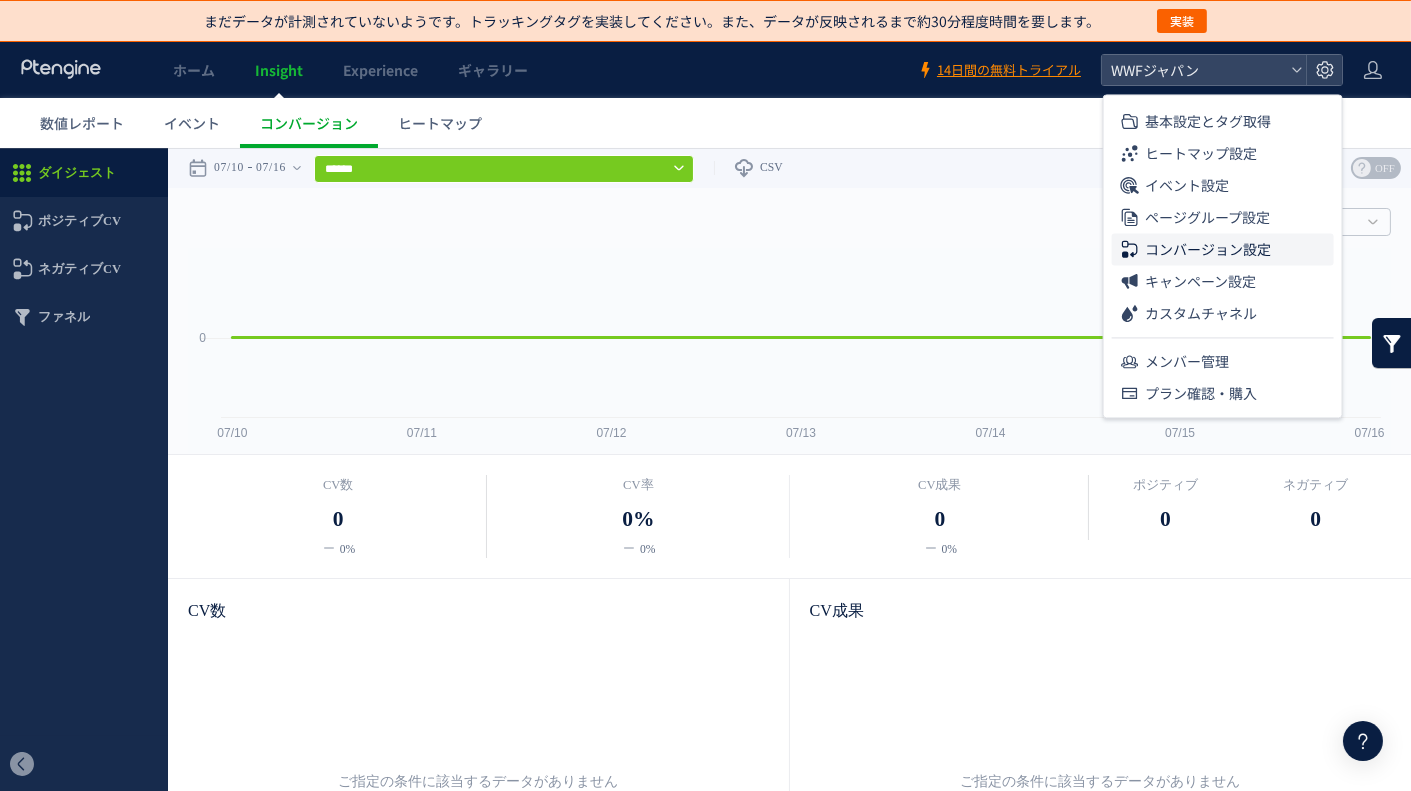 click on "コンバージョン設定" at bounding box center (1208, 249) 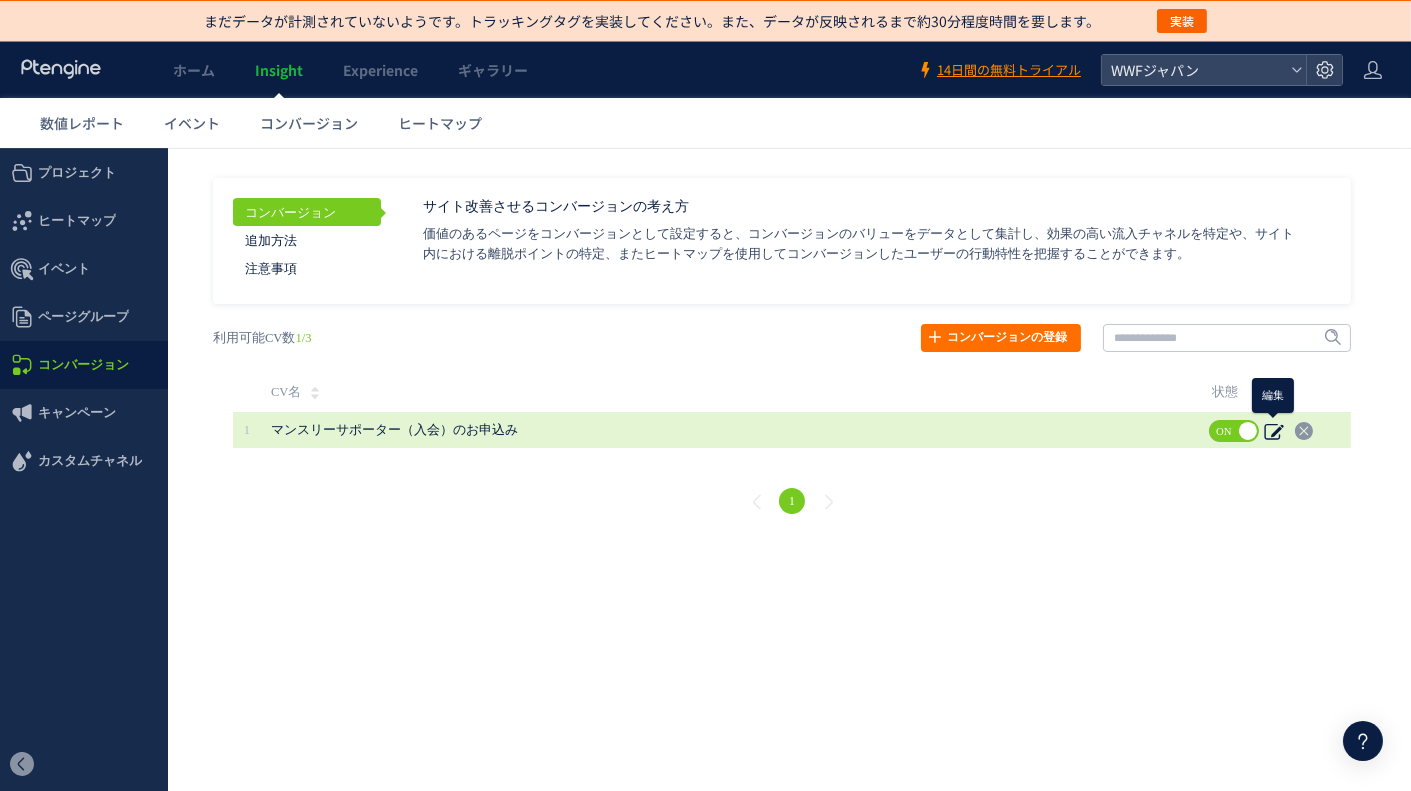 click 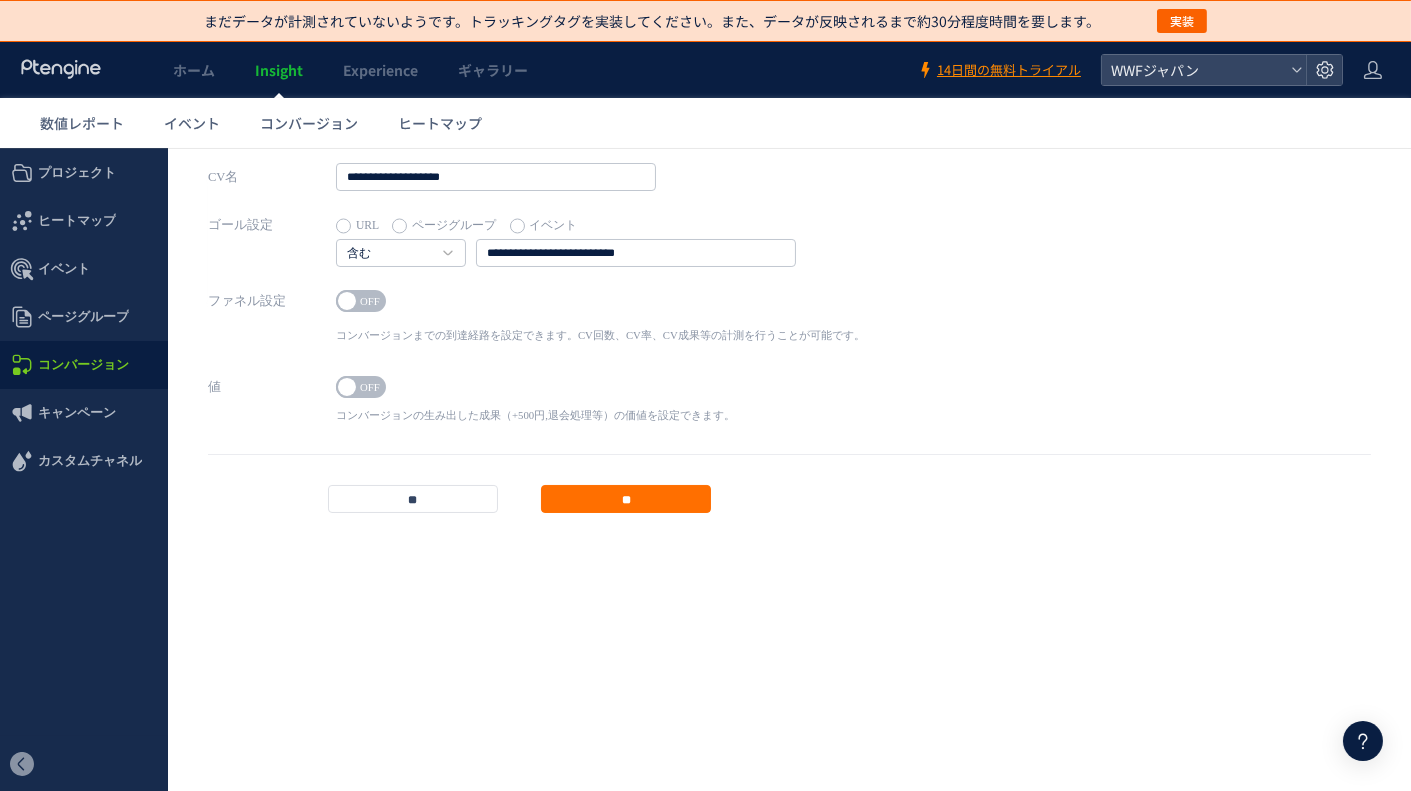 click on "イベント" at bounding box center (544, 225) 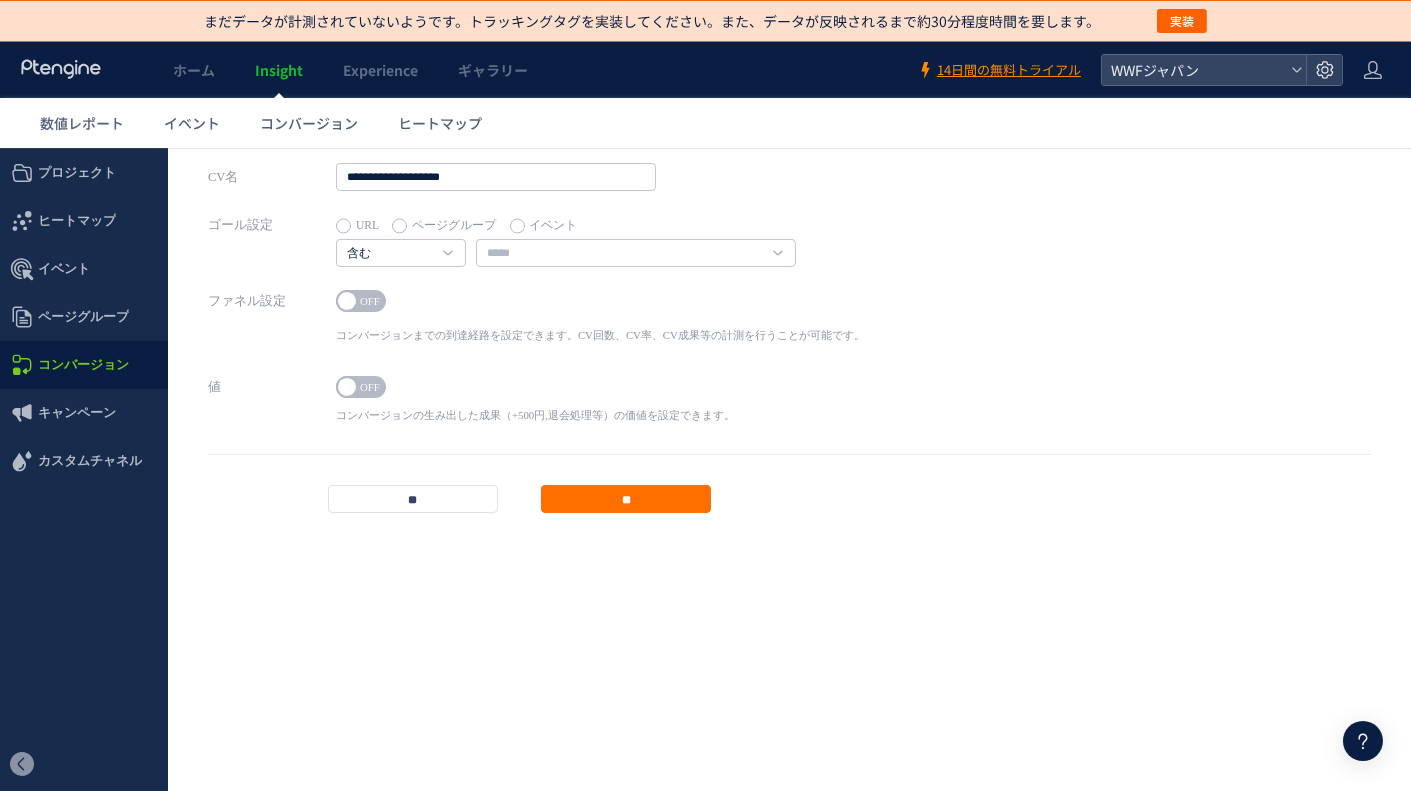 click on "URL" at bounding box center (357, 225) 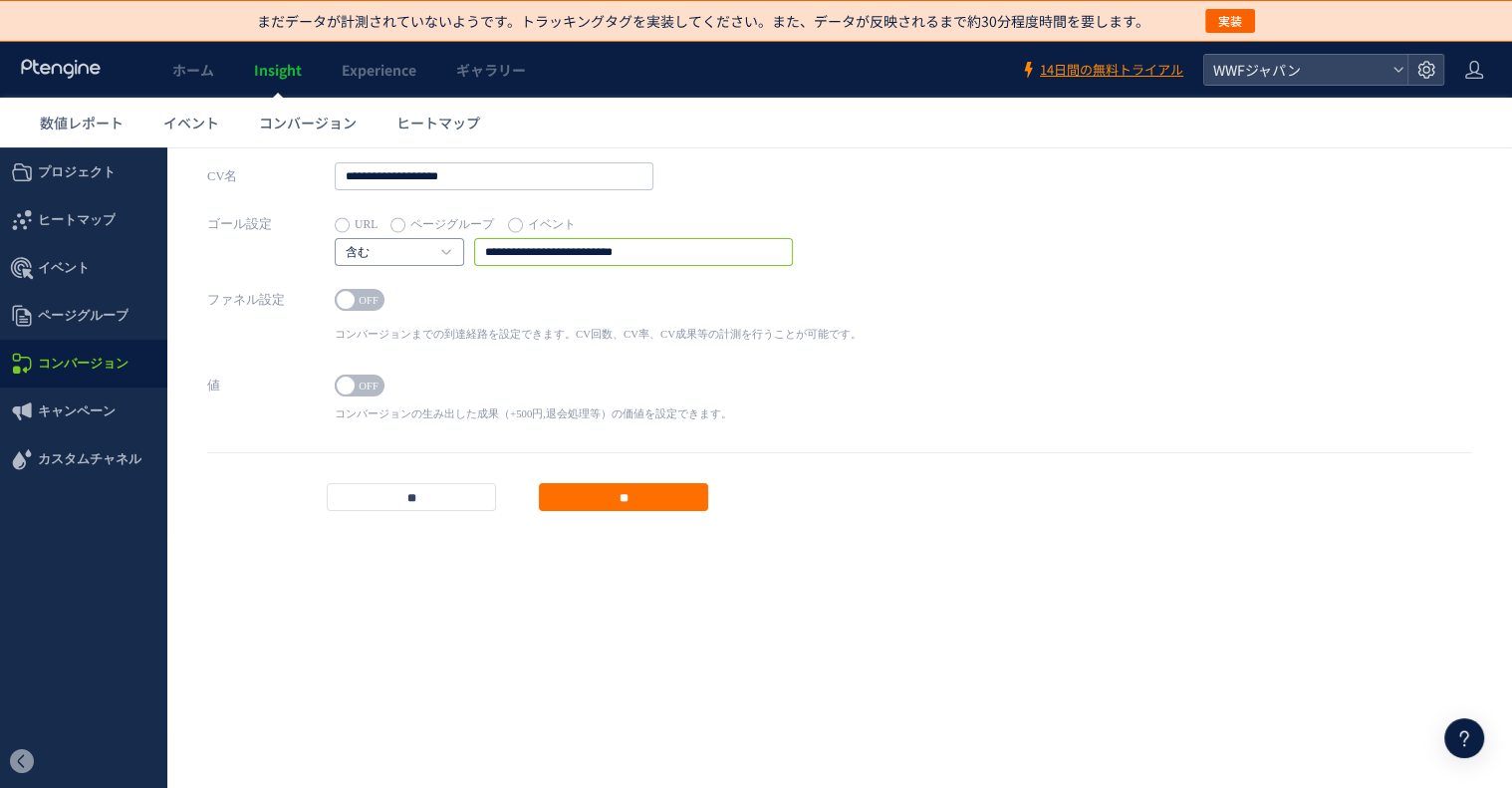 drag, startPoint x: 665, startPoint y: 257, endPoint x: 449, endPoint y: 257, distance: 216 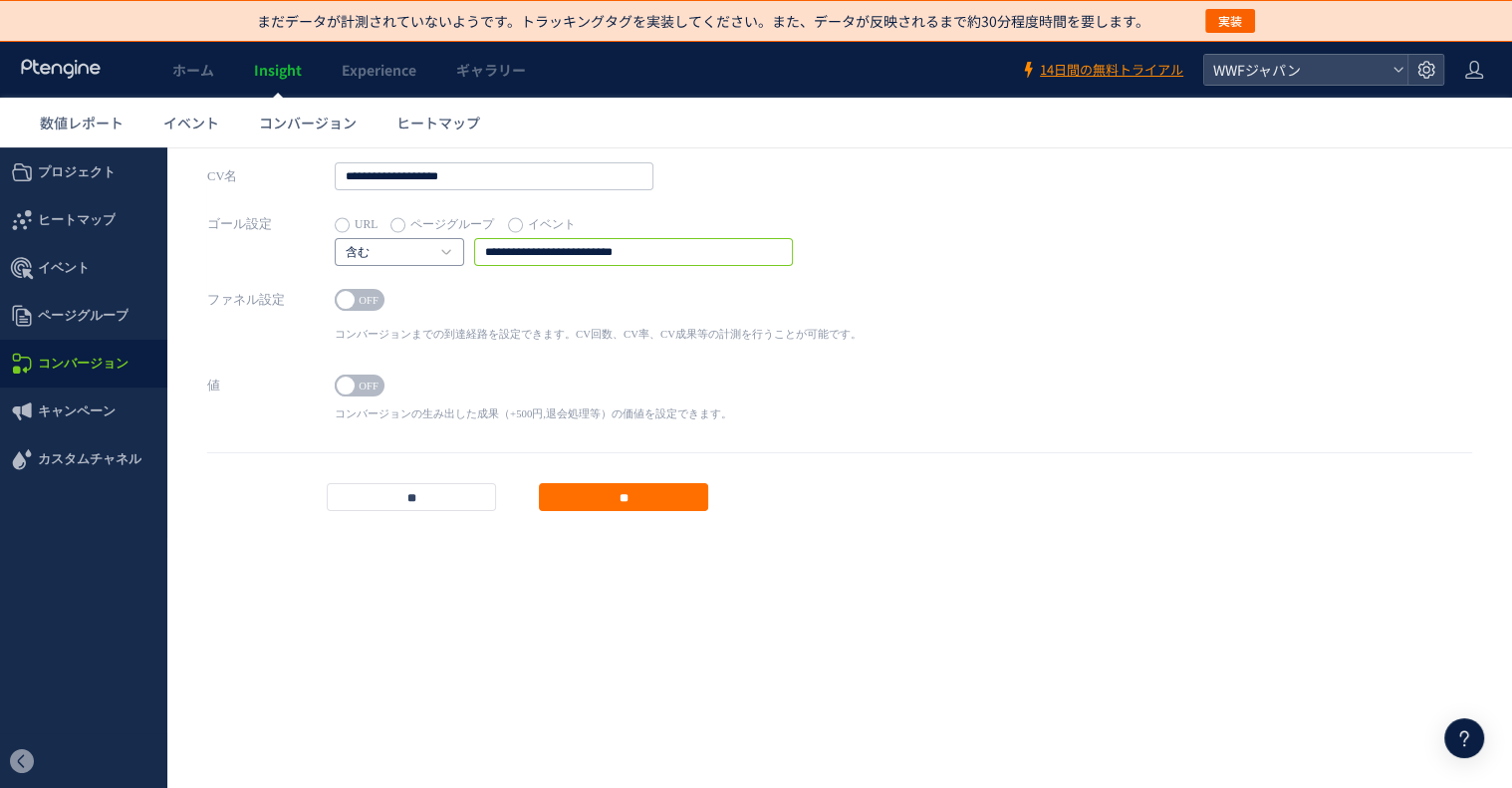 click on "**********" at bounding box center (564, 252) 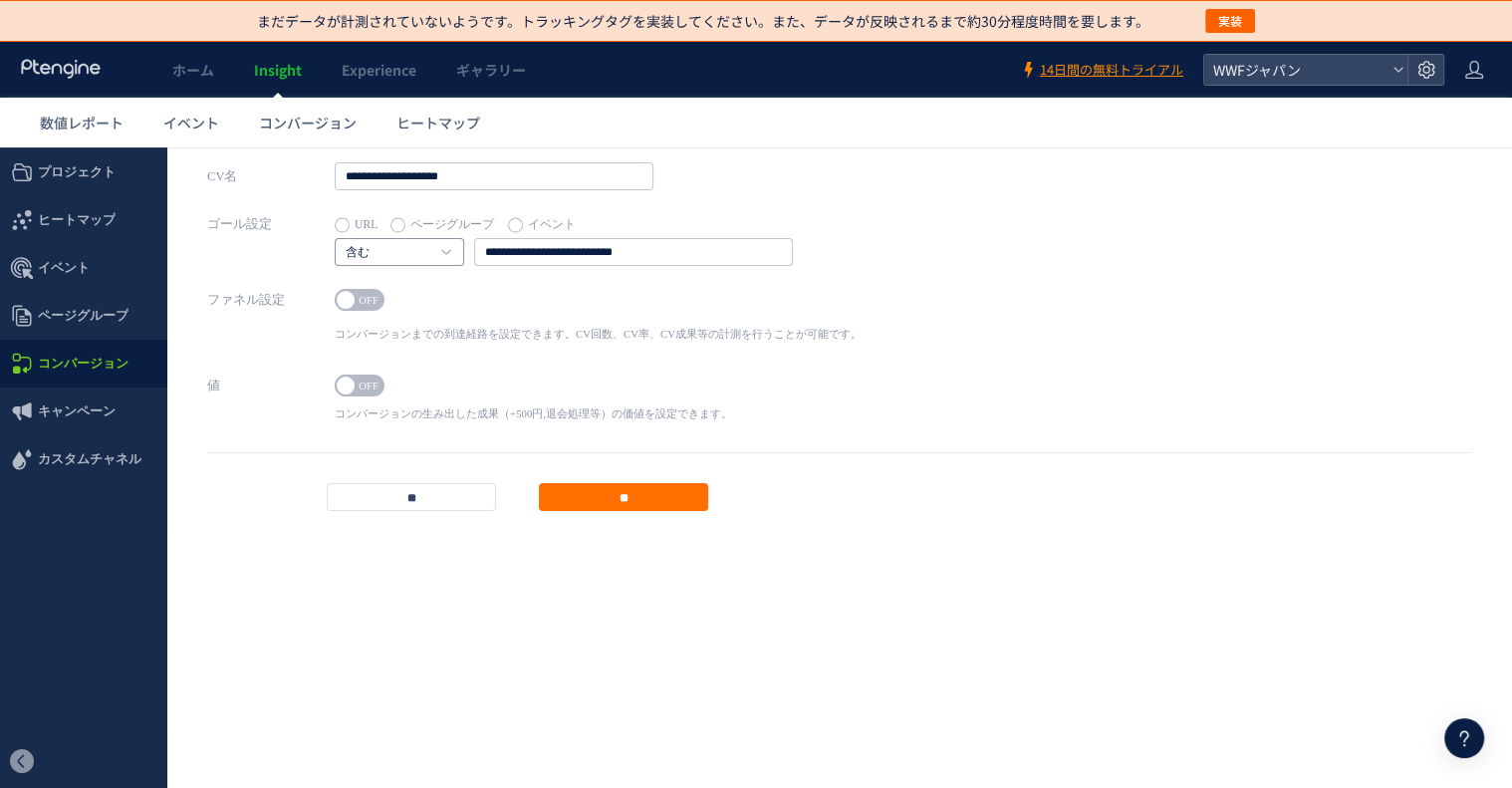 click on "含む" at bounding box center [388, 253] 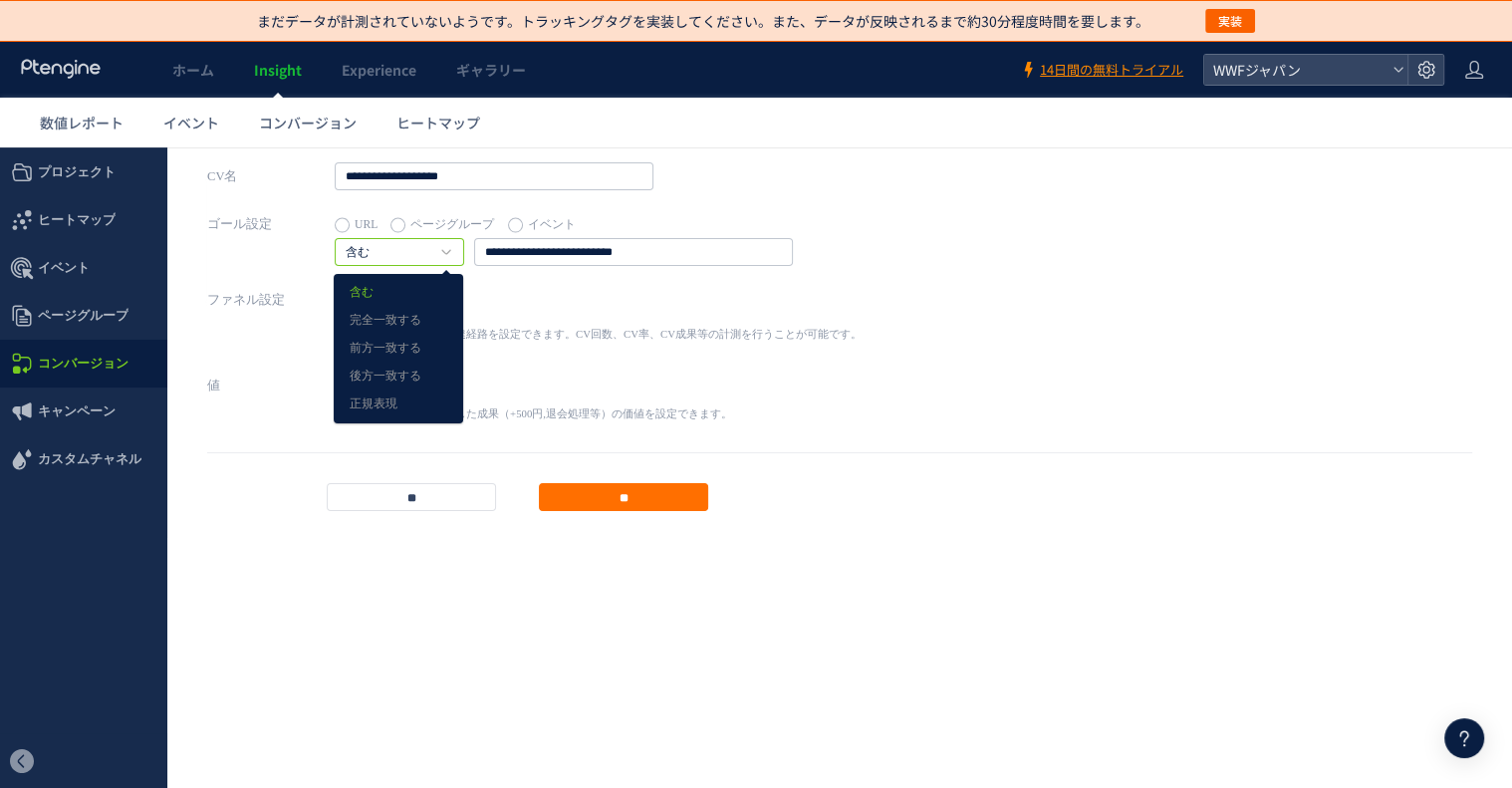 click on "コンバージョンまでの到達経路を設定できます。CV回数、CV率、CV成果等の計測を行うことが可能です。" at bounding box center [598, 334] 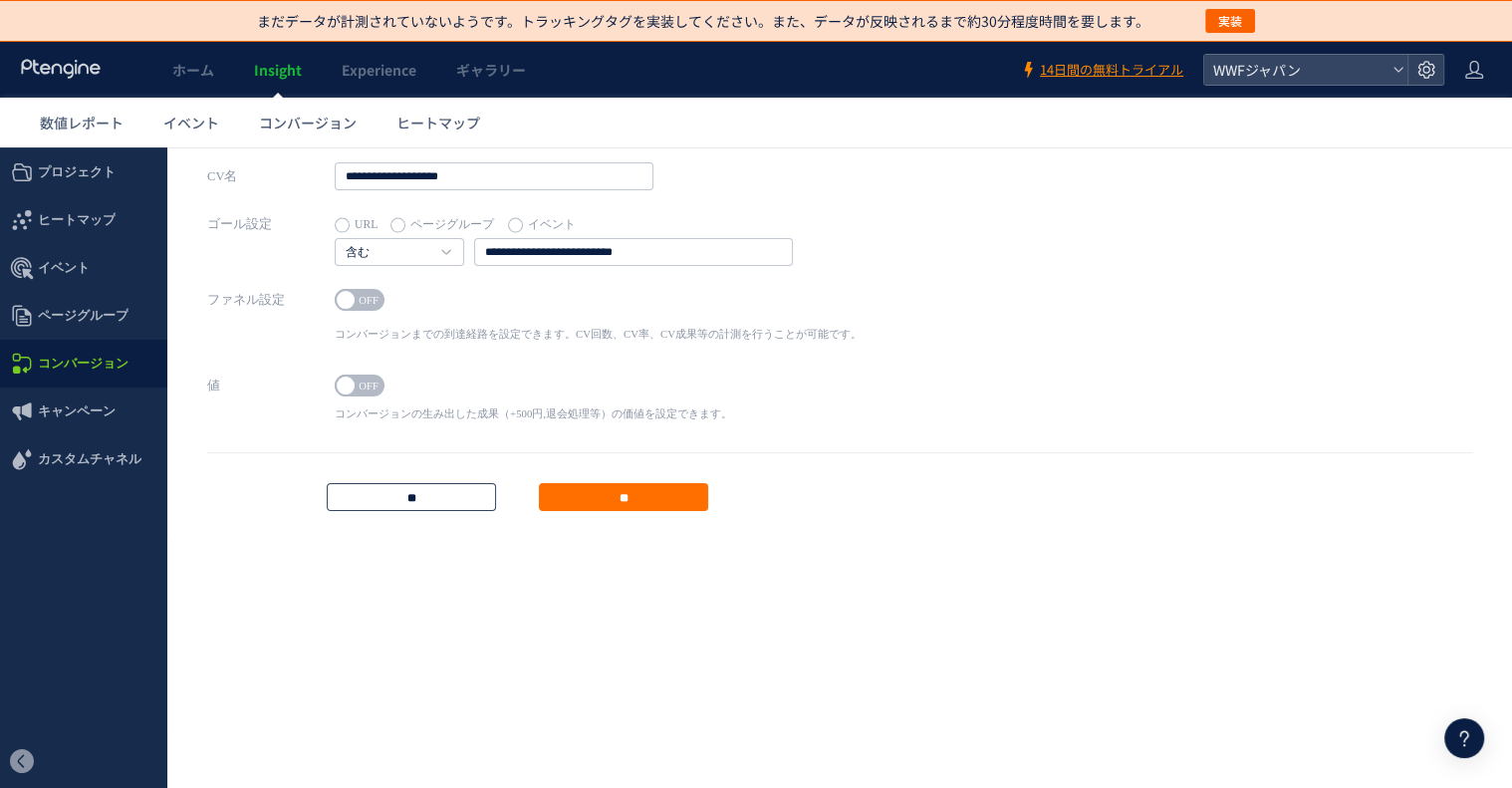 click on "**" at bounding box center (411, 497) 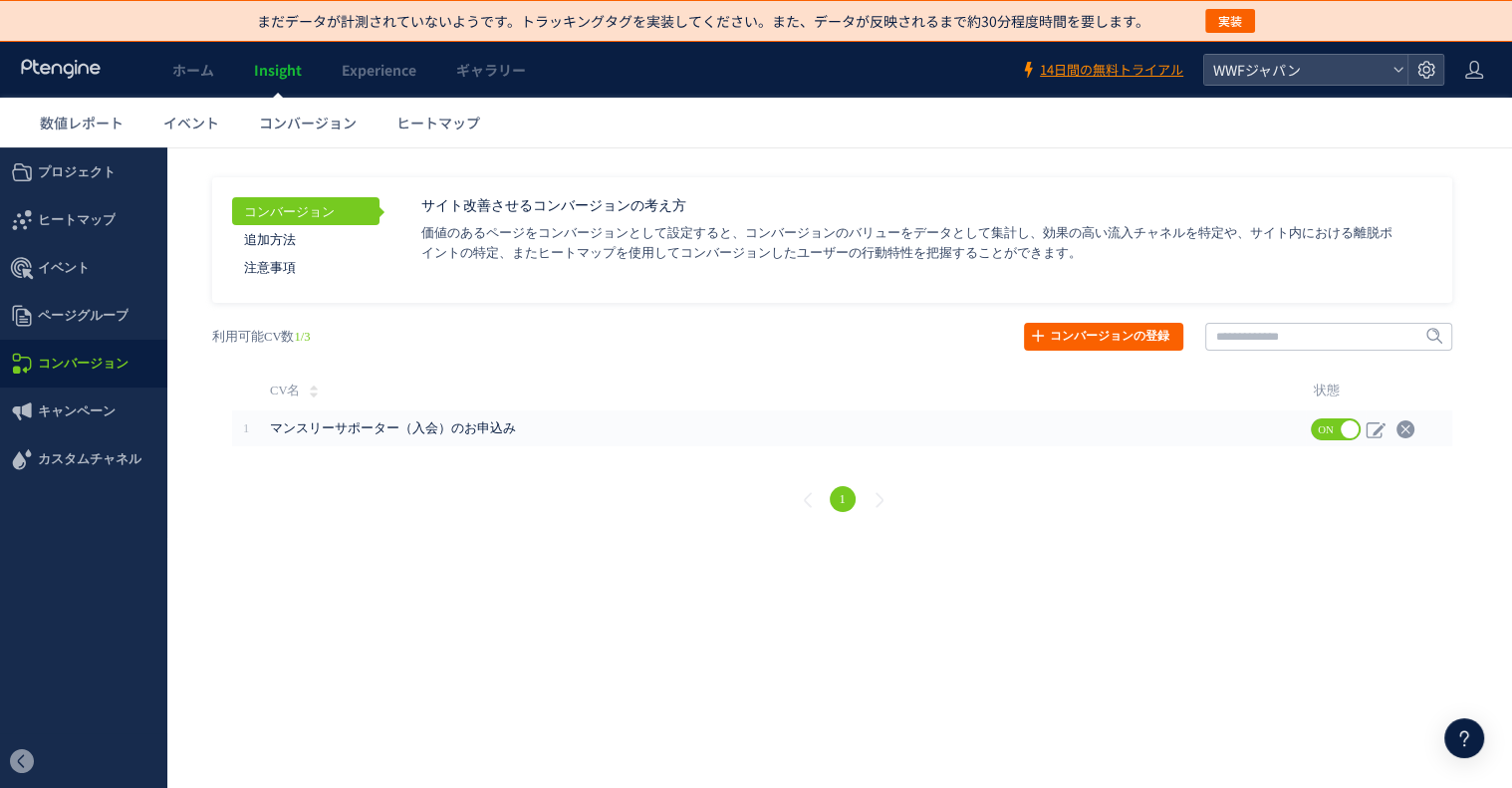 click on "コンバージョンの登録" at bounding box center [1104, 337] 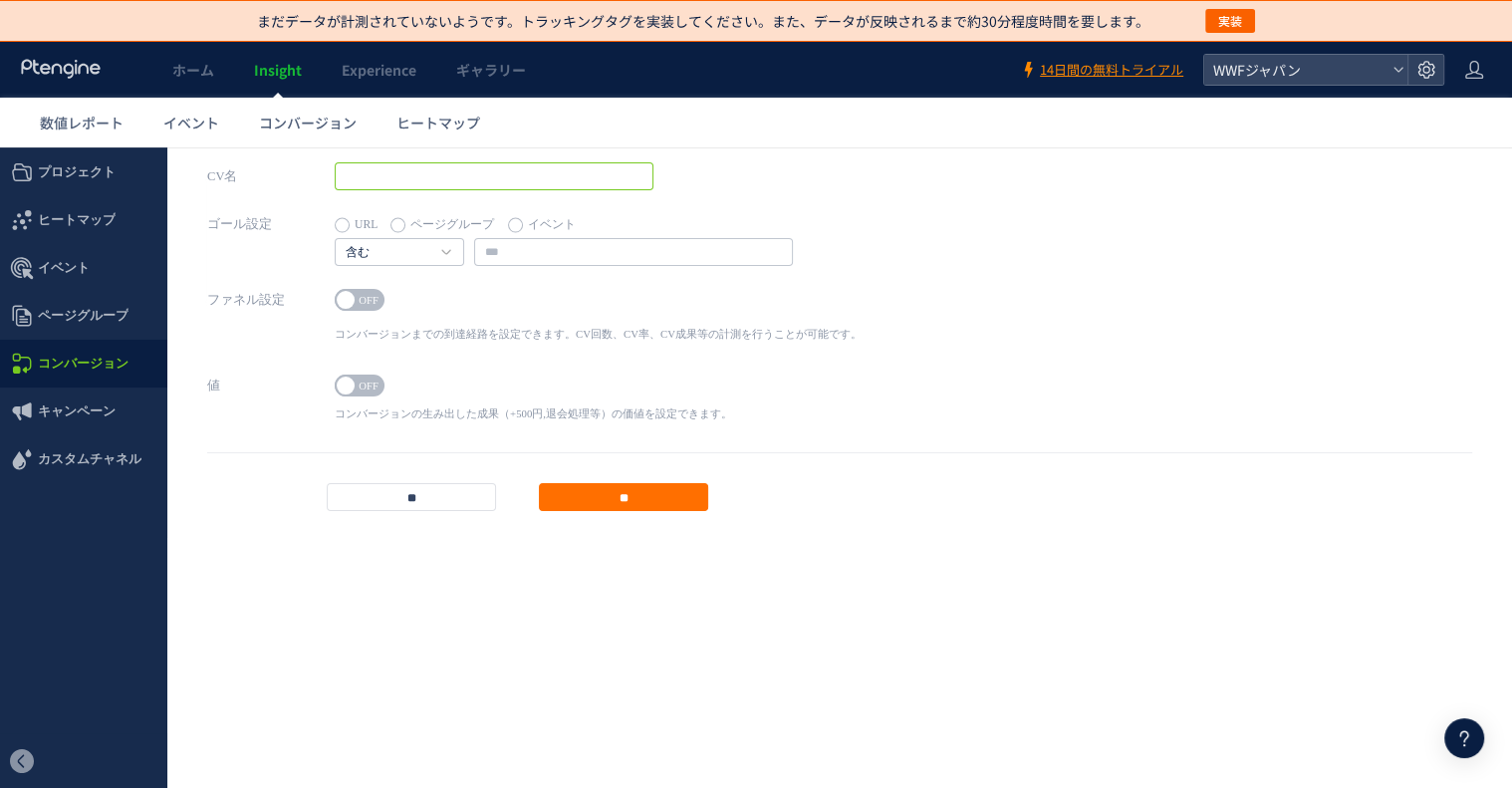 click at bounding box center (494, 176) 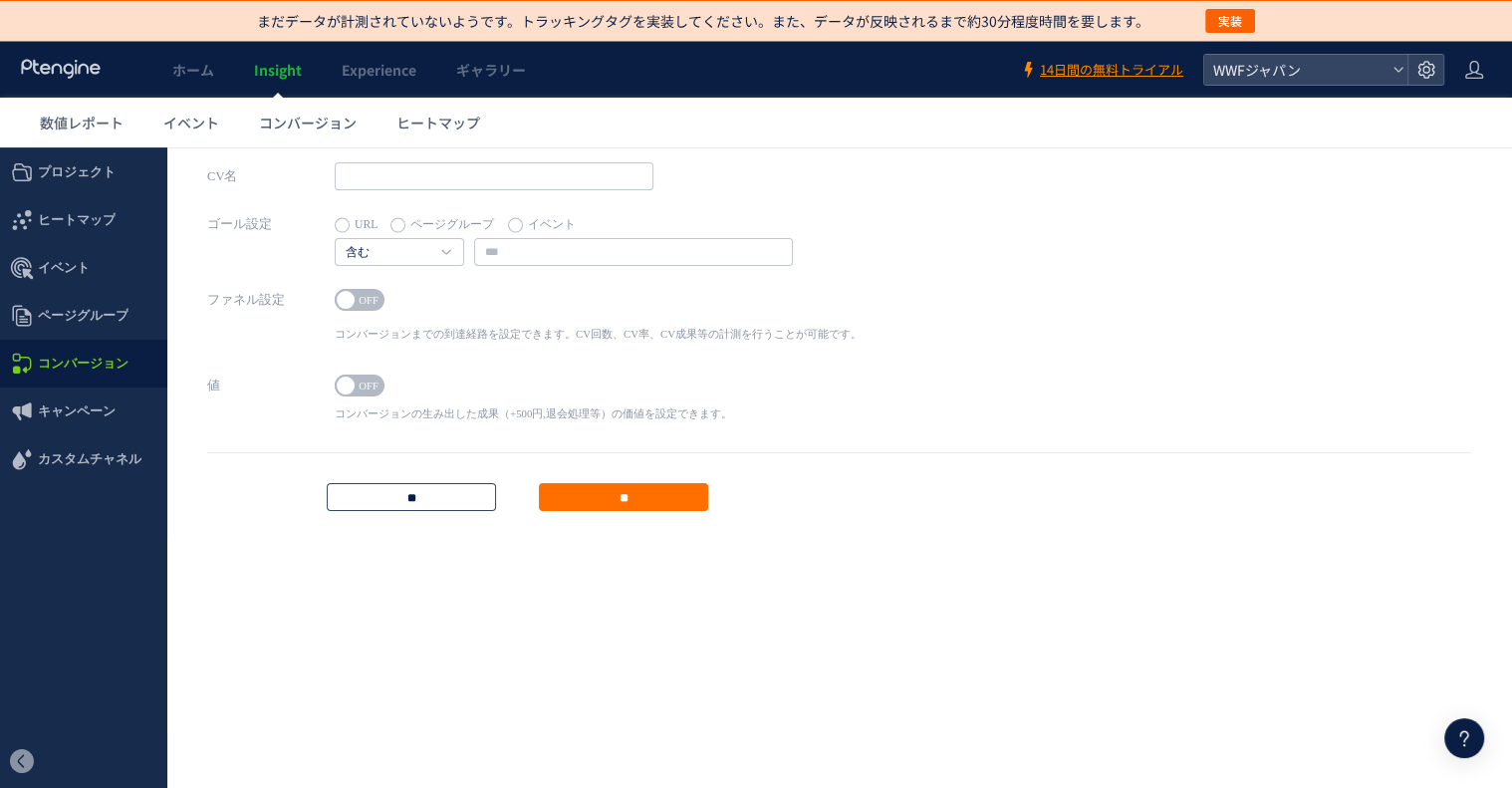 click on "**" at bounding box center [411, 497] 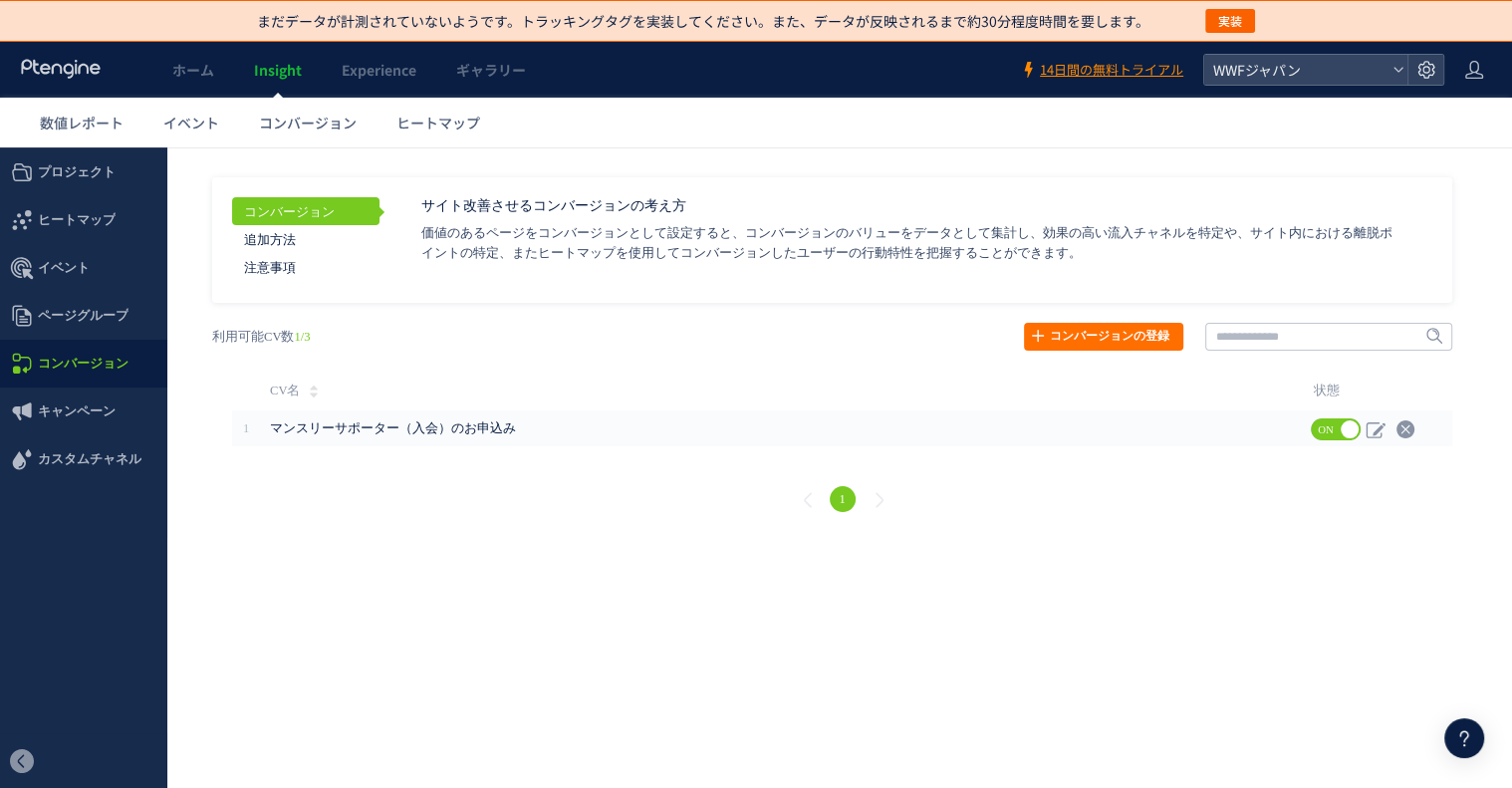 click on "1/3" at bounding box center (302, 337) 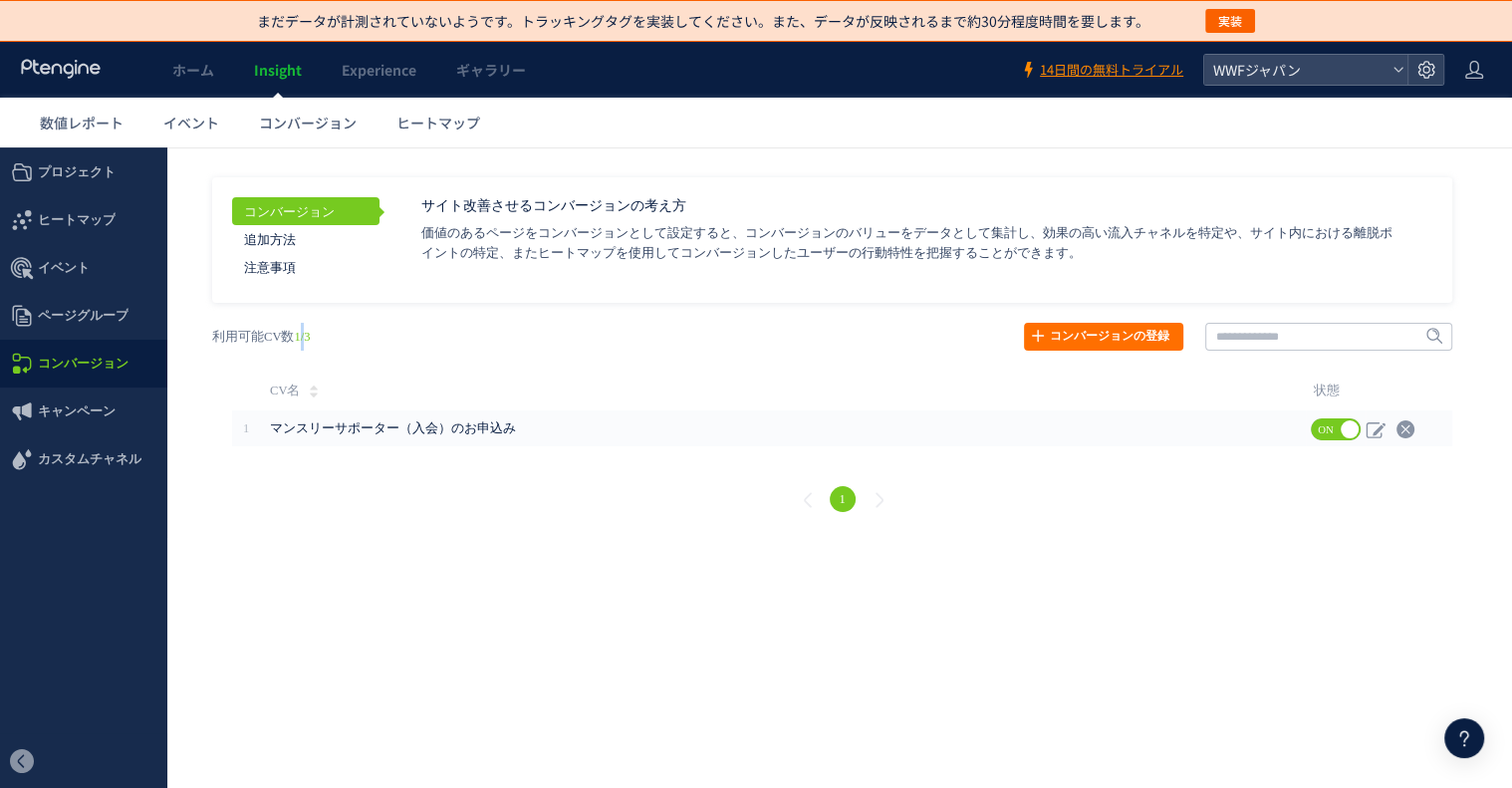 click on "1/3" at bounding box center (302, 337) 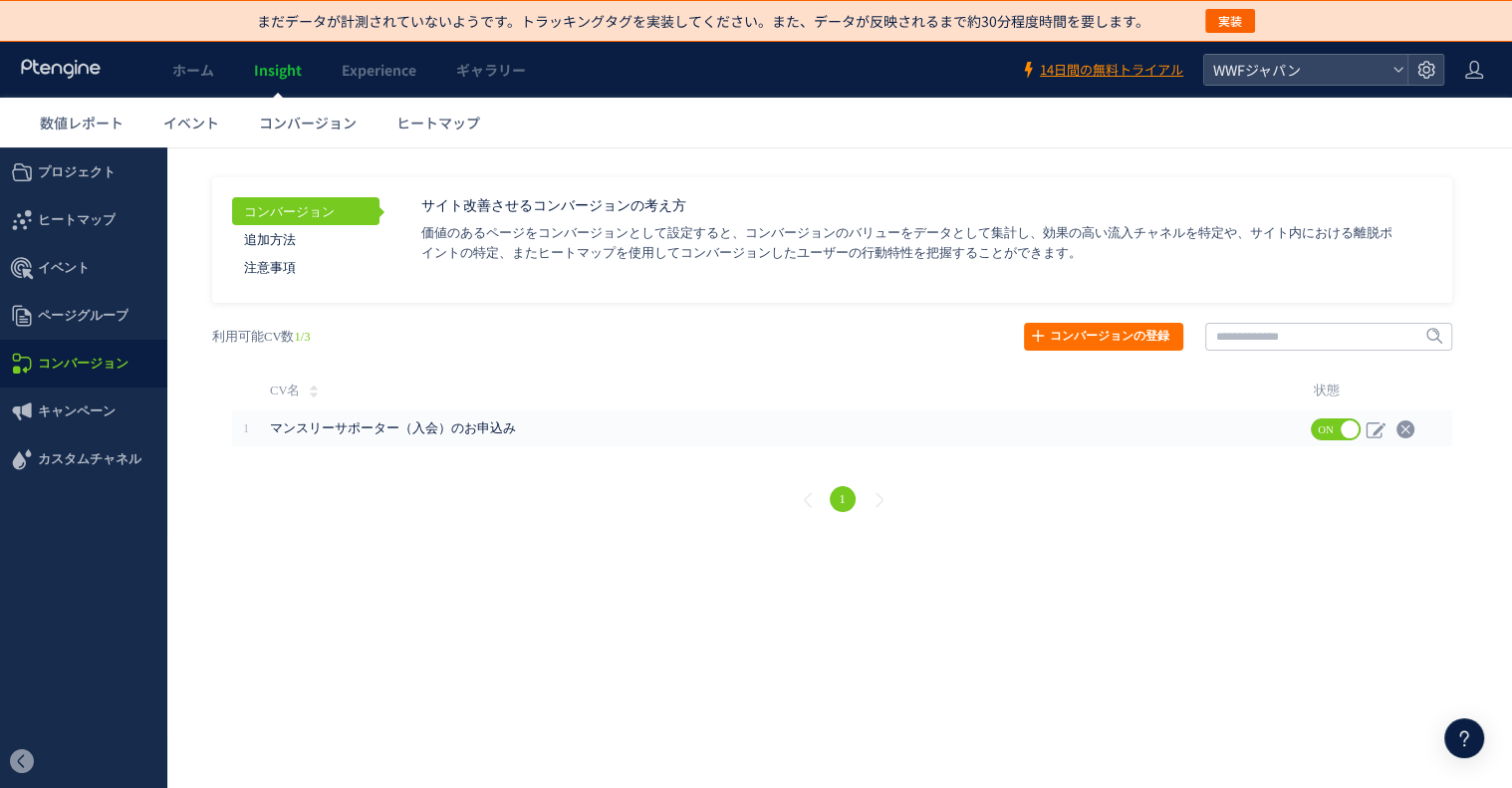 click on "戻る
ヒートマップを計測させるには、解析コードを実装してください。
実装
URL
タイトル名" at bounding box center [842, 420] 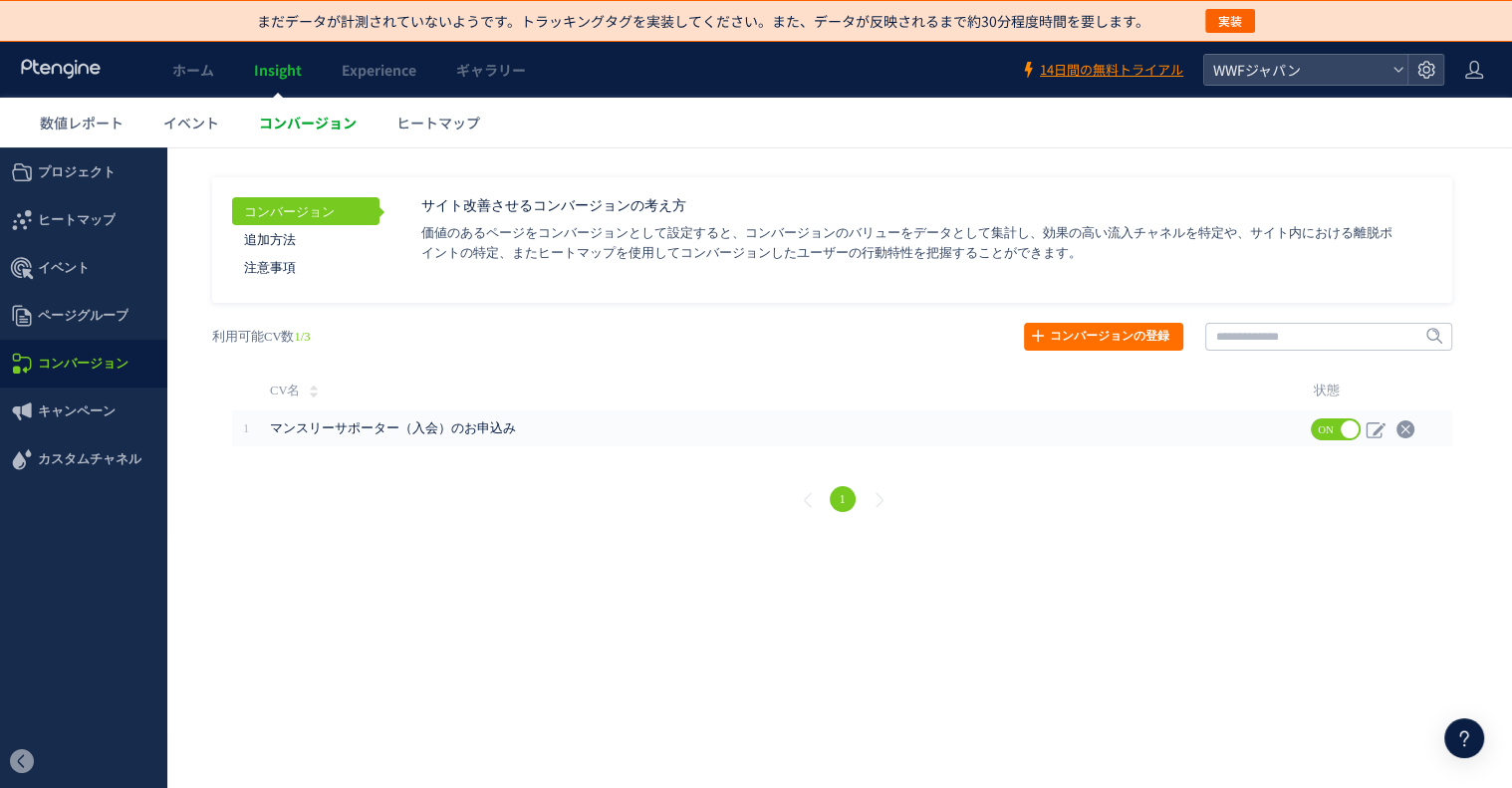 click on "コンバージョン" at bounding box center (308, 123) 